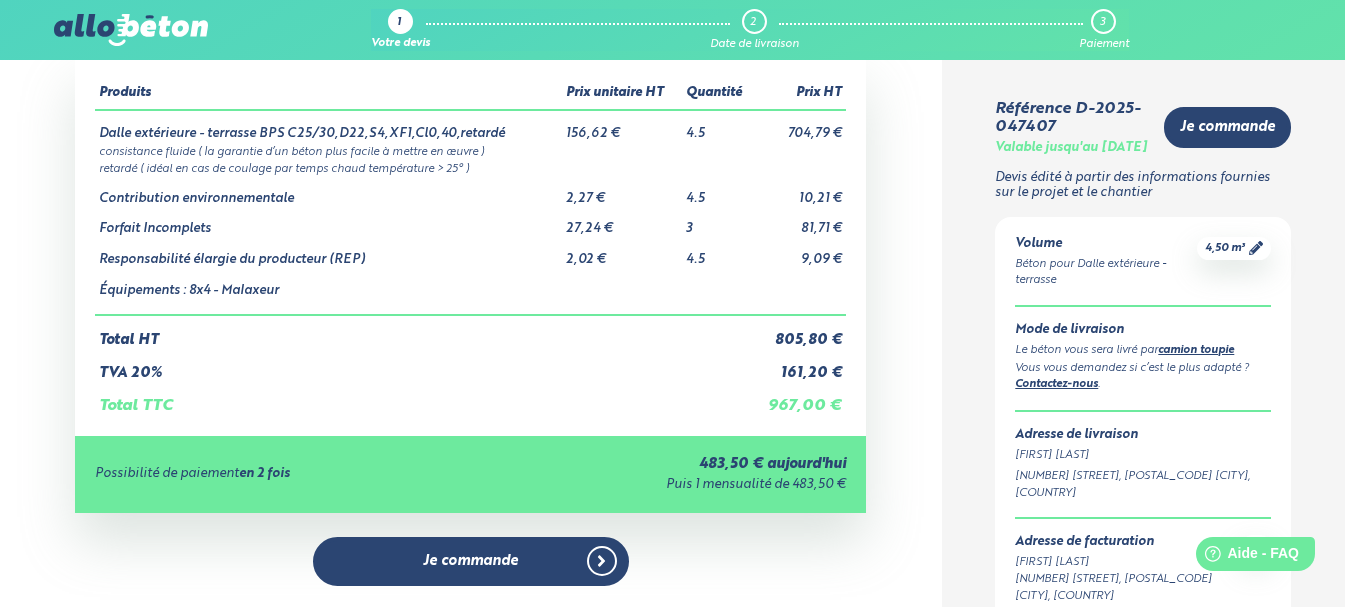 scroll, scrollTop: 0, scrollLeft: 0, axis: both 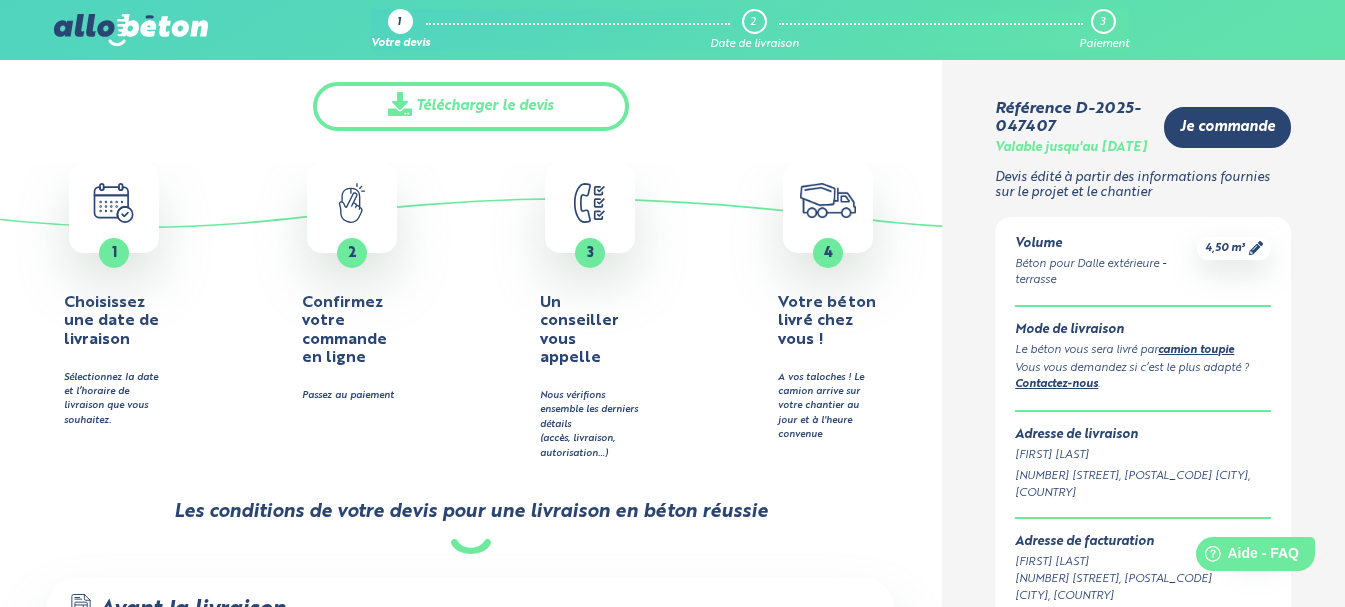 click on "camion toupie" at bounding box center (1196, 350) 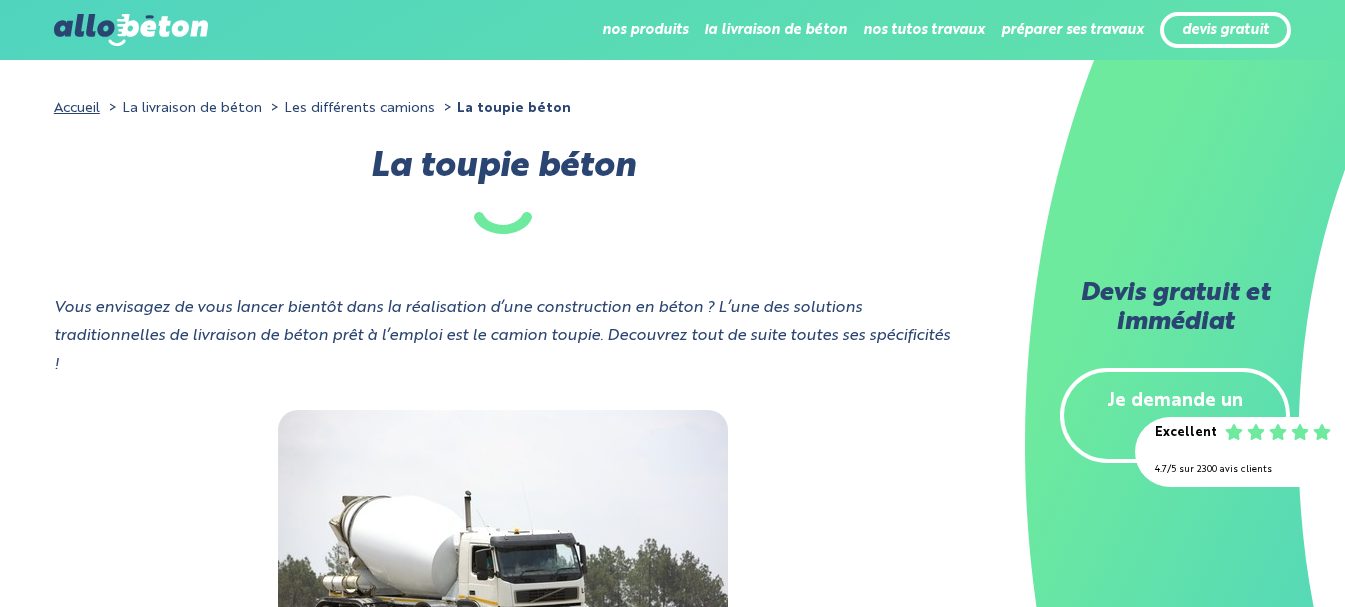 scroll, scrollTop: 0, scrollLeft: 0, axis: both 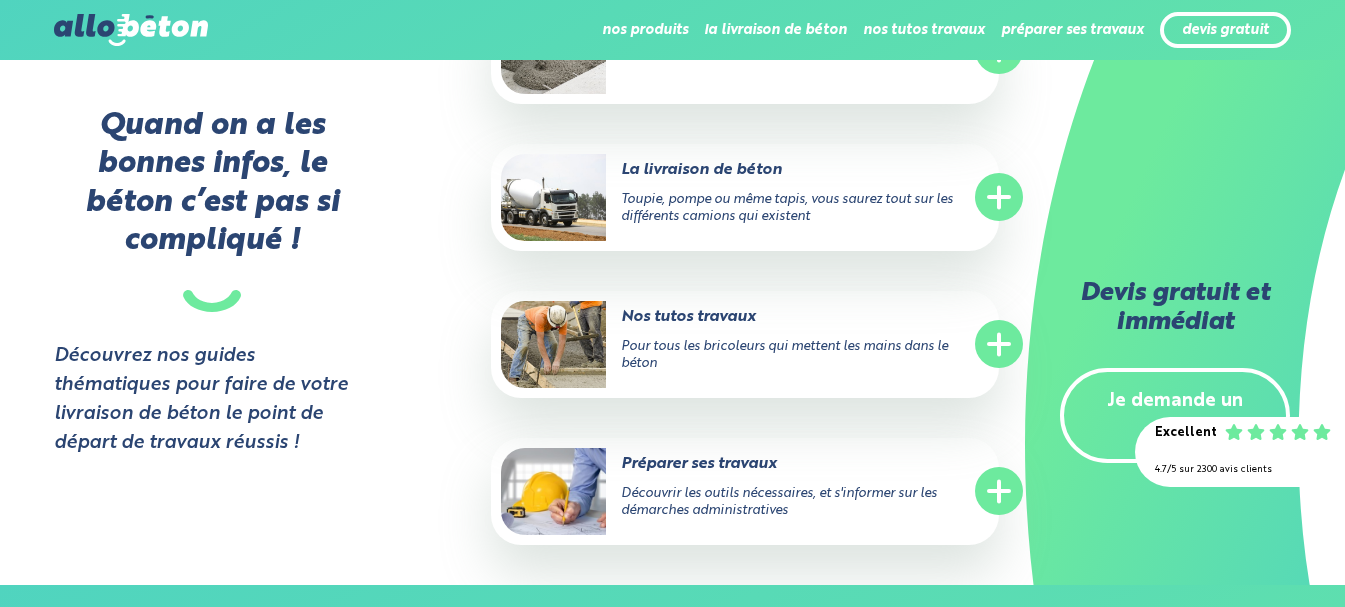 click on "Je demande un devis" at bounding box center (1175, 416) 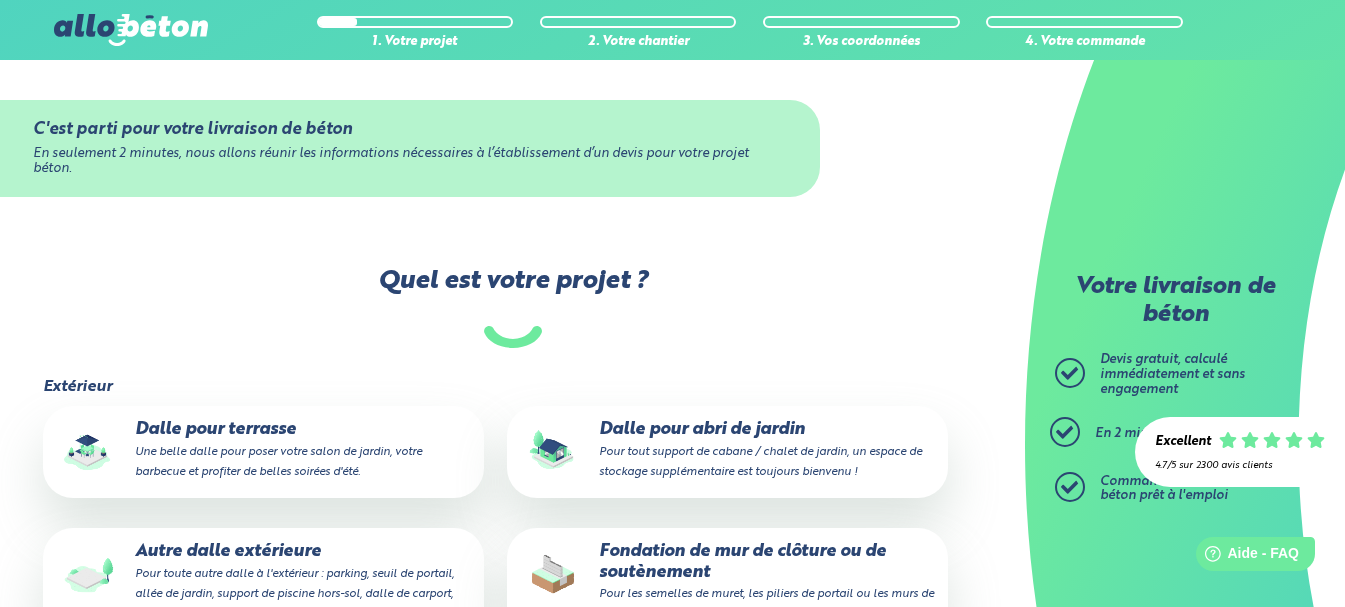 scroll, scrollTop: 0, scrollLeft: 0, axis: both 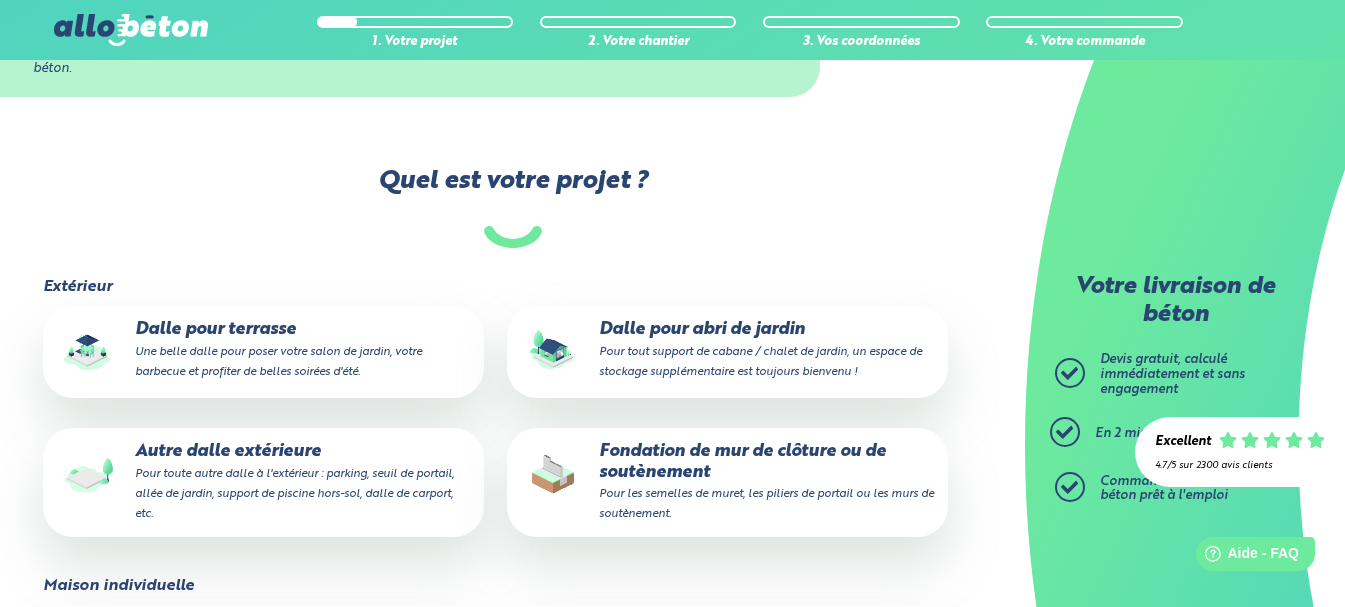 click on "Dalle pour terrasse
Une belle dalle pour poser votre salon de jardin, votre barbecue et profiter de belles soirées d'été." at bounding box center [263, 350] 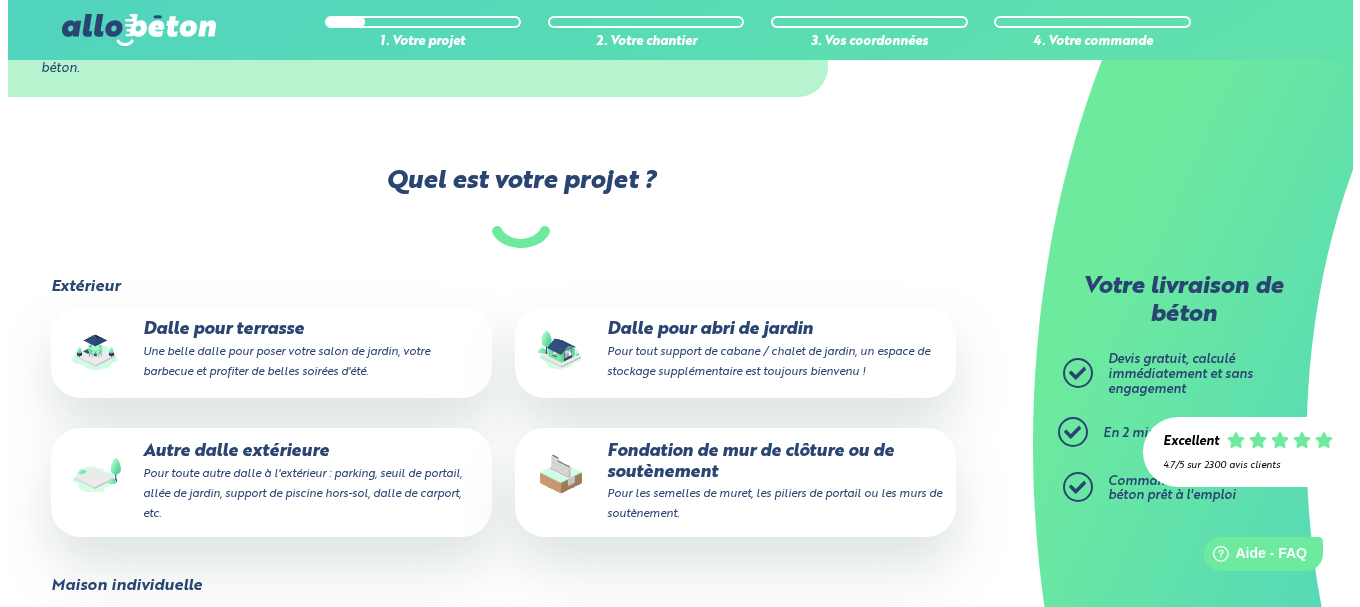 scroll, scrollTop: 0, scrollLeft: 0, axis: both 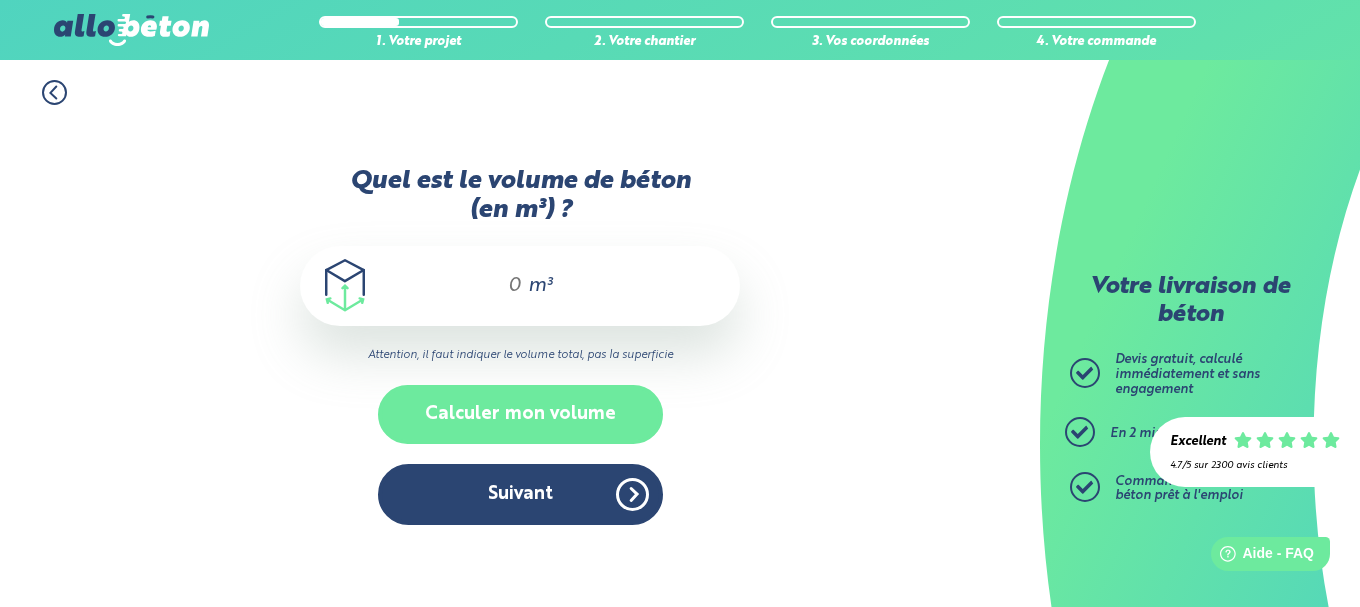 click on "Calculer mon volume" at bounding box center (520, 414) 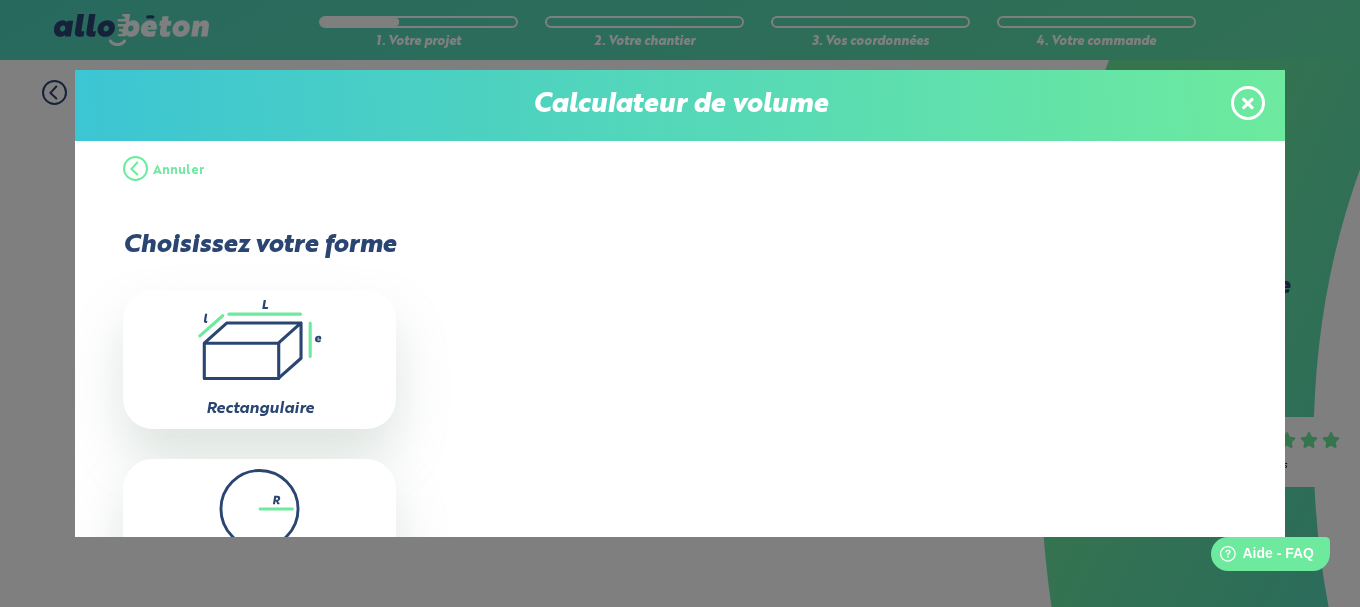 click on ".icon-calc-rectanglea{fill:none;stroke-linecap:round;stroke-width:3px;stroke:#6dea9e;stroke-linejoin:round}.icon-calc-rectangleb{fill:#2b4572}" 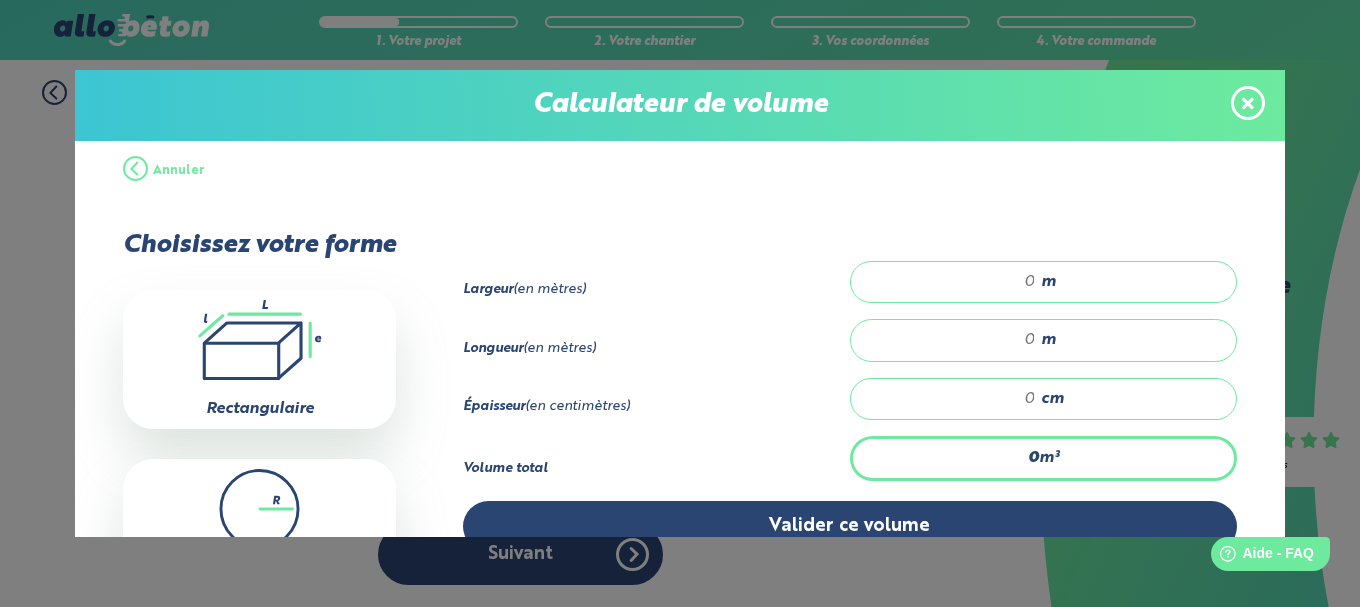 click at bounding box center (953, 282) 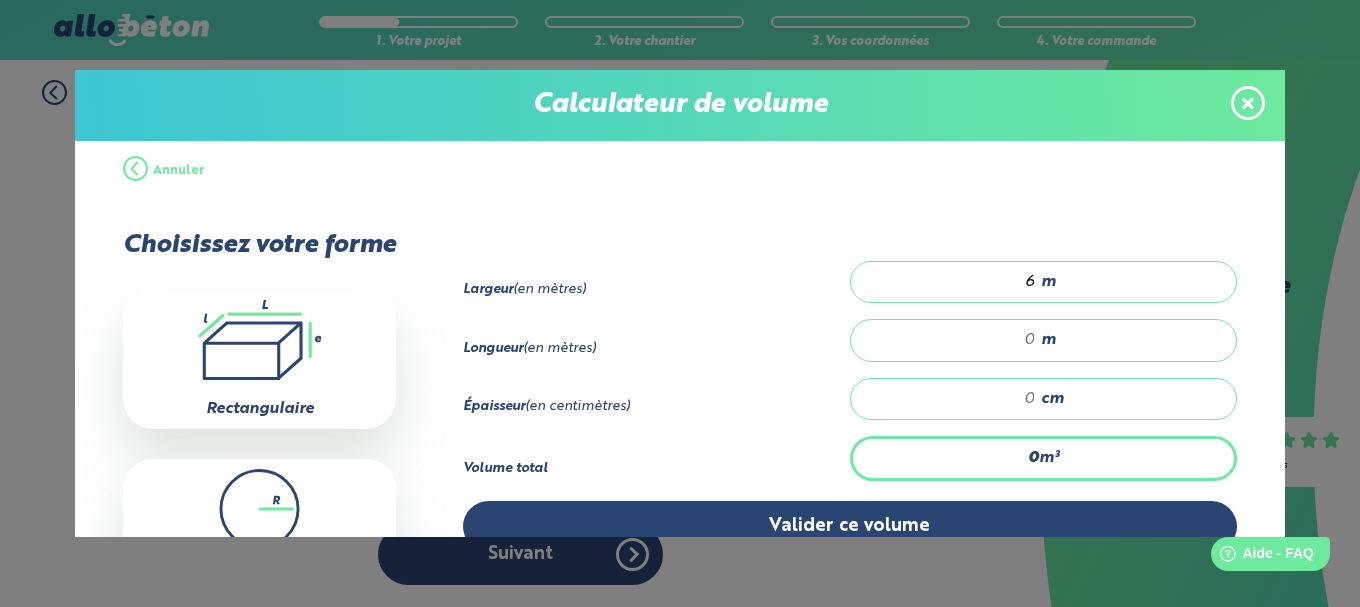 type on "6" 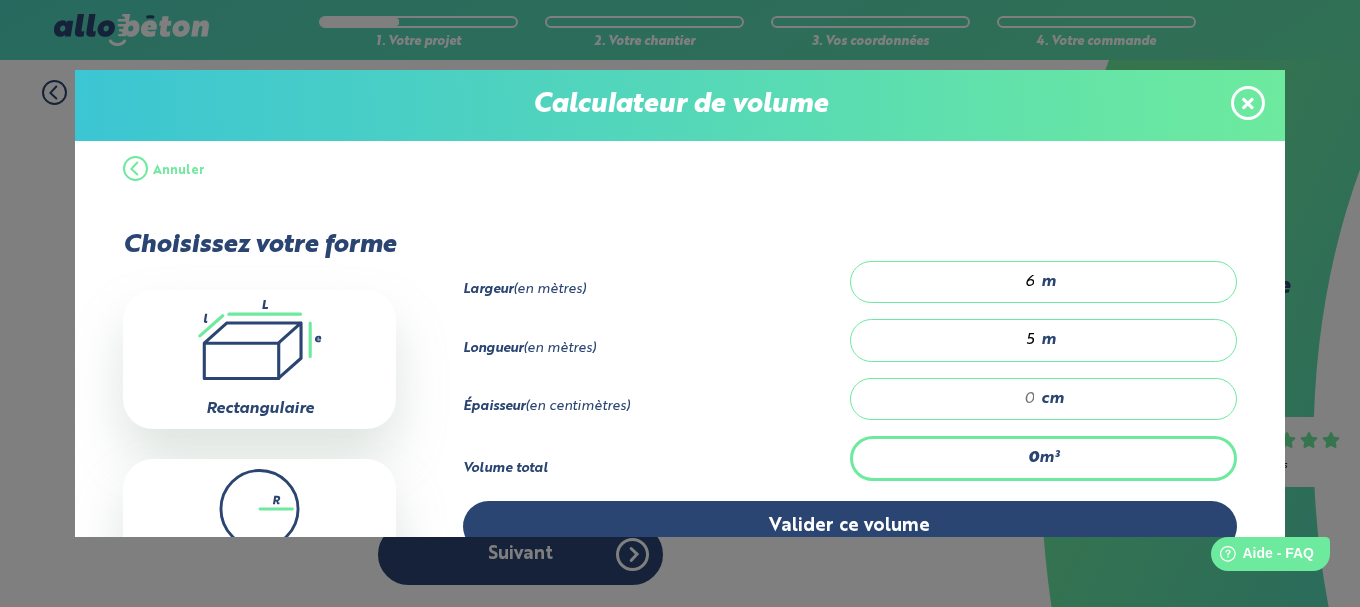 type on "5" 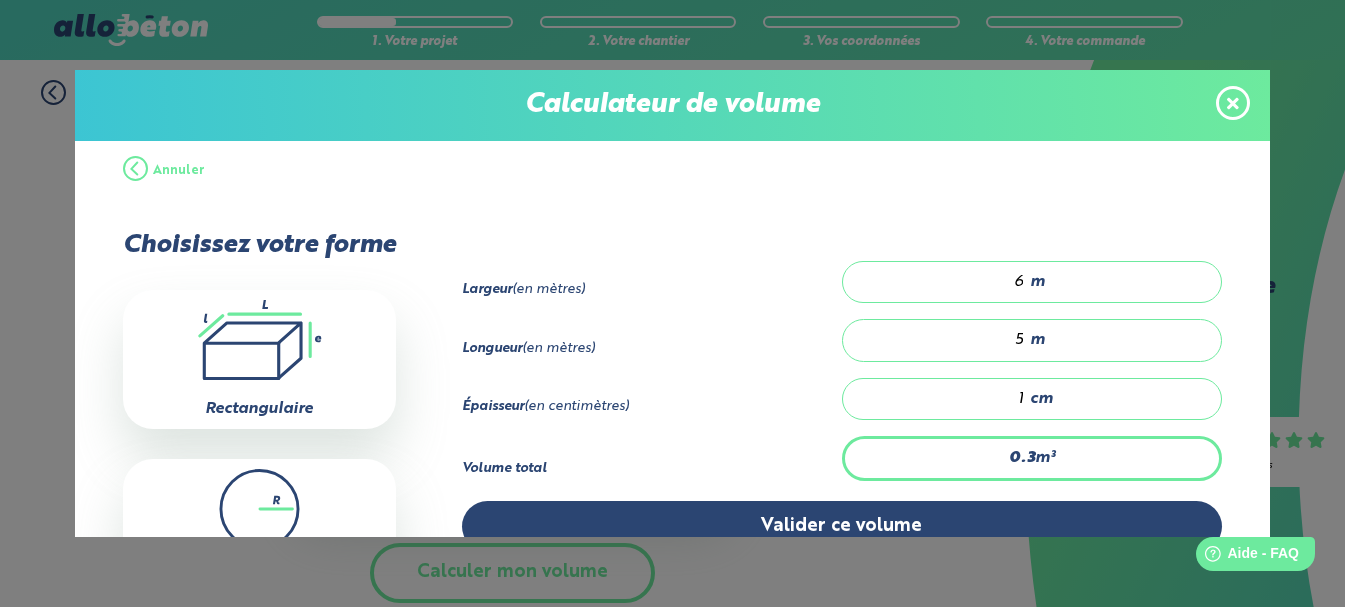 type on "4.5" 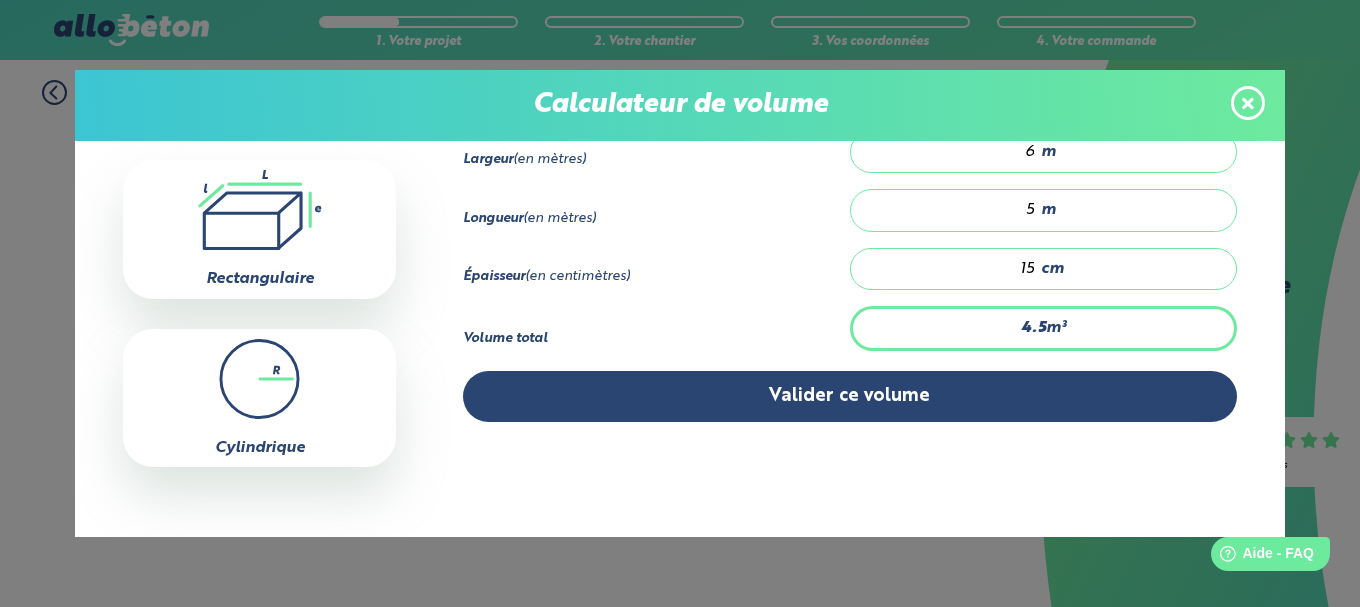 scroll, scrollTop: 148, scrollLeft: 0, axis: vertical 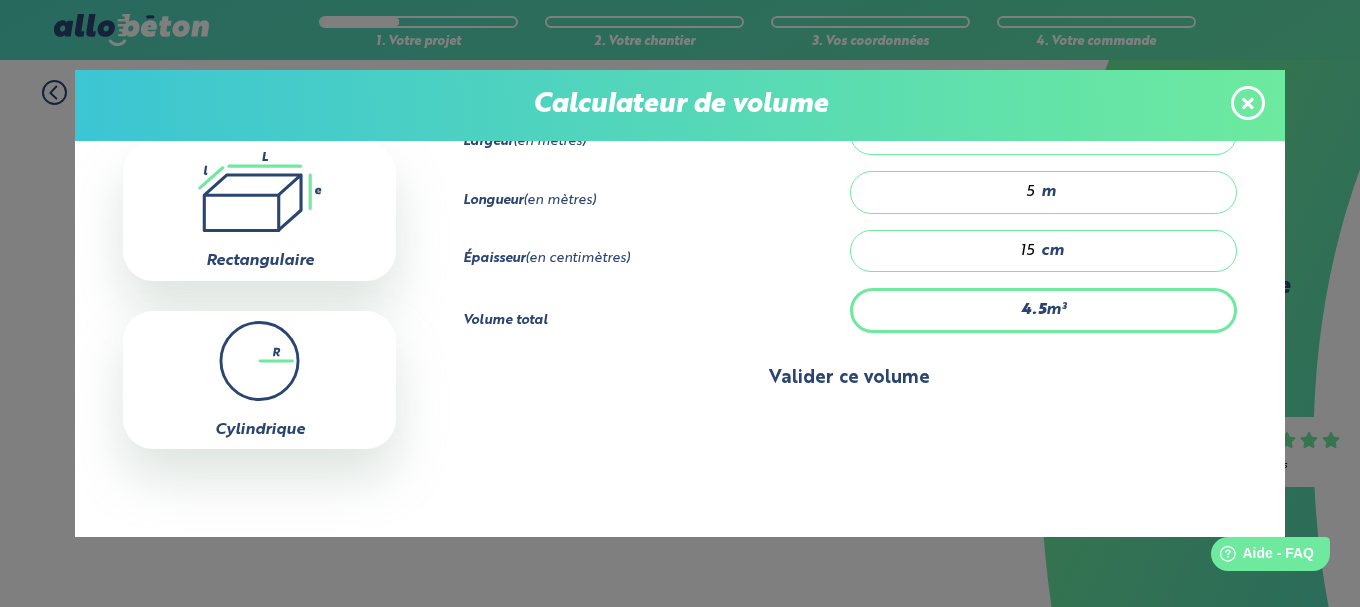 type on "15" 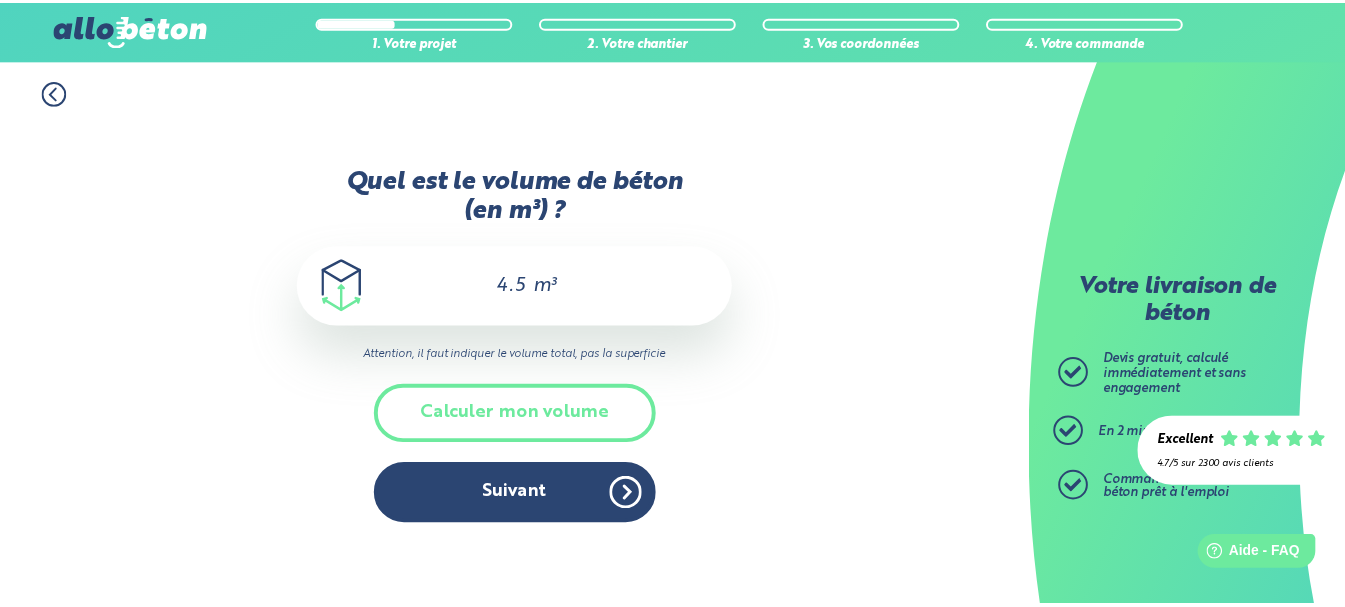 scroll, scrollTop: 148, scrollLeft: 0, axis: vertical 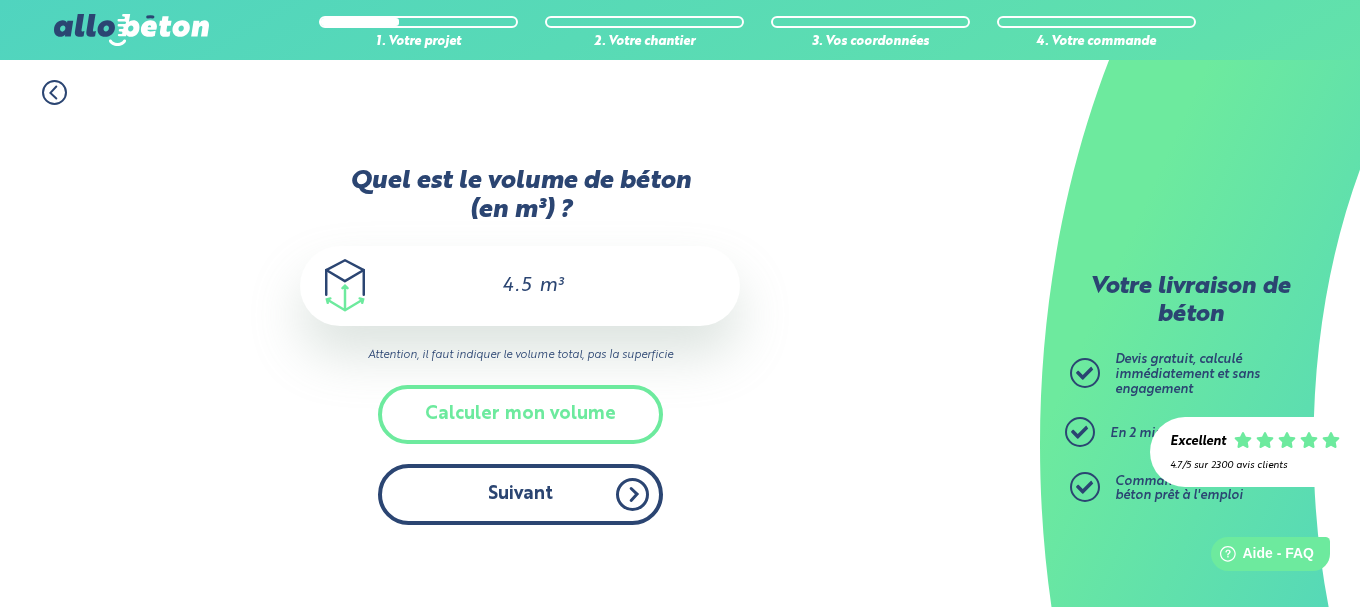 click on "Suivant" at bounding box center [520, 494] 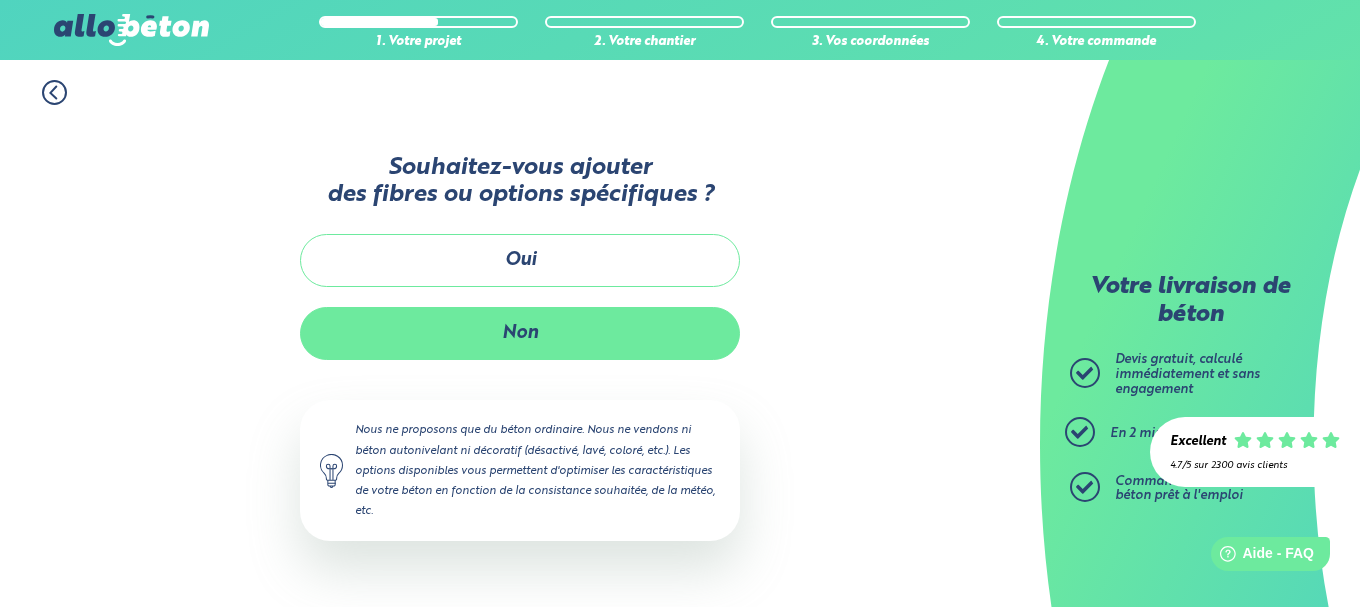 click on "Non" at bounding box center [520, 333] 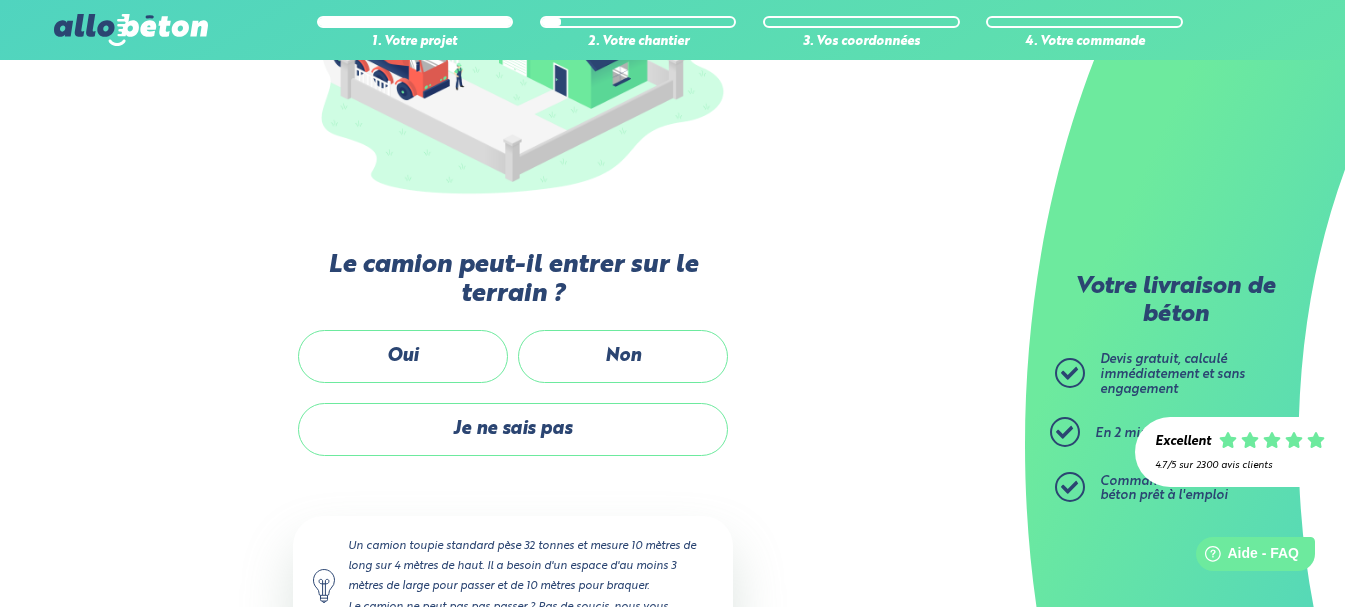 scroll, scrollTop: 452, scrollLeft: 0, axis: vertical 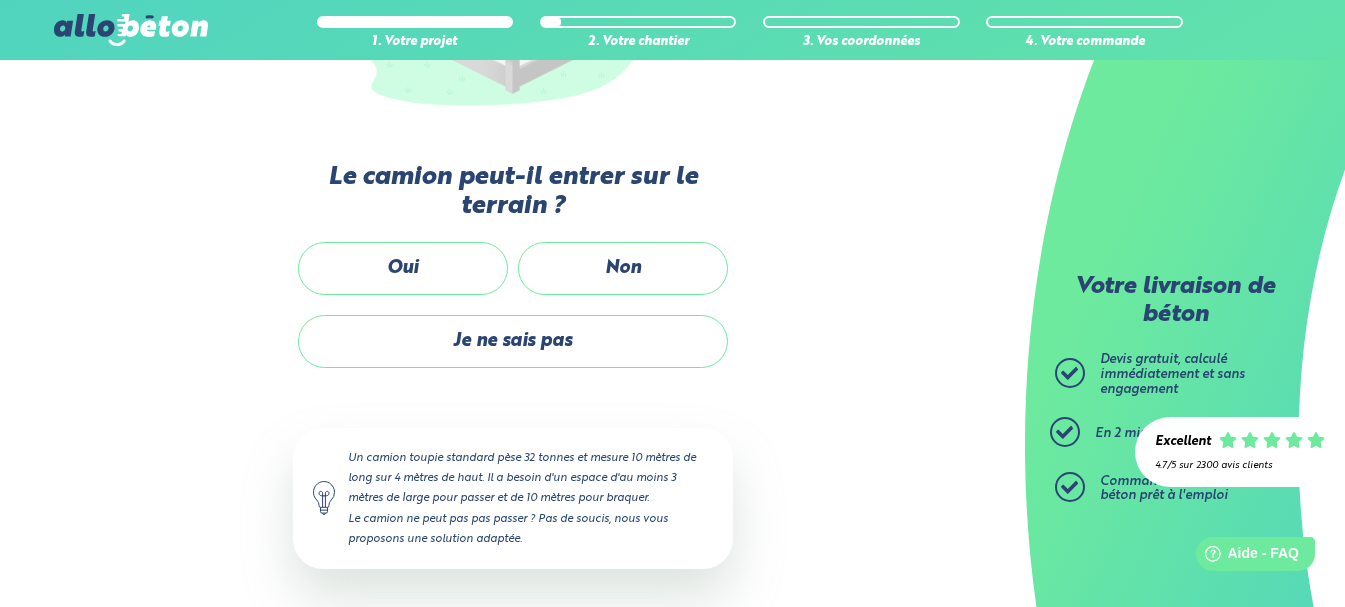 click on "Oui" at bounding box center (403, 268) 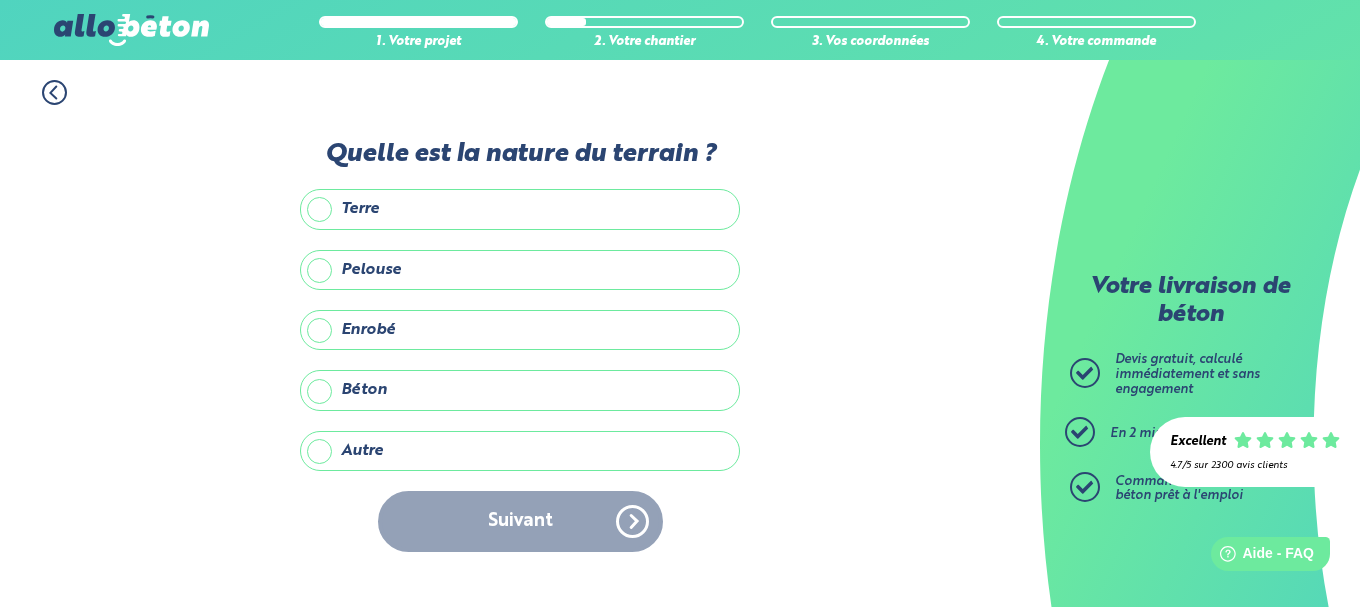 click on "Pelouse" at bounding box center [520, 270] 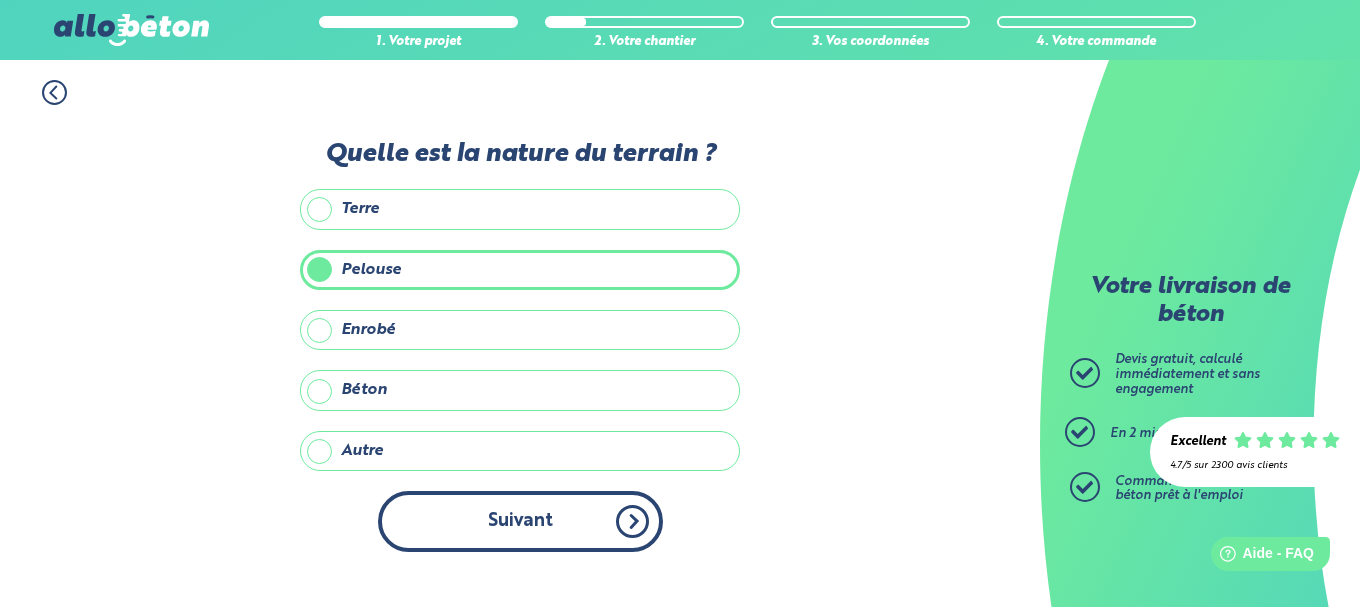 click on "Suivant" at bounding box center [520, 521] 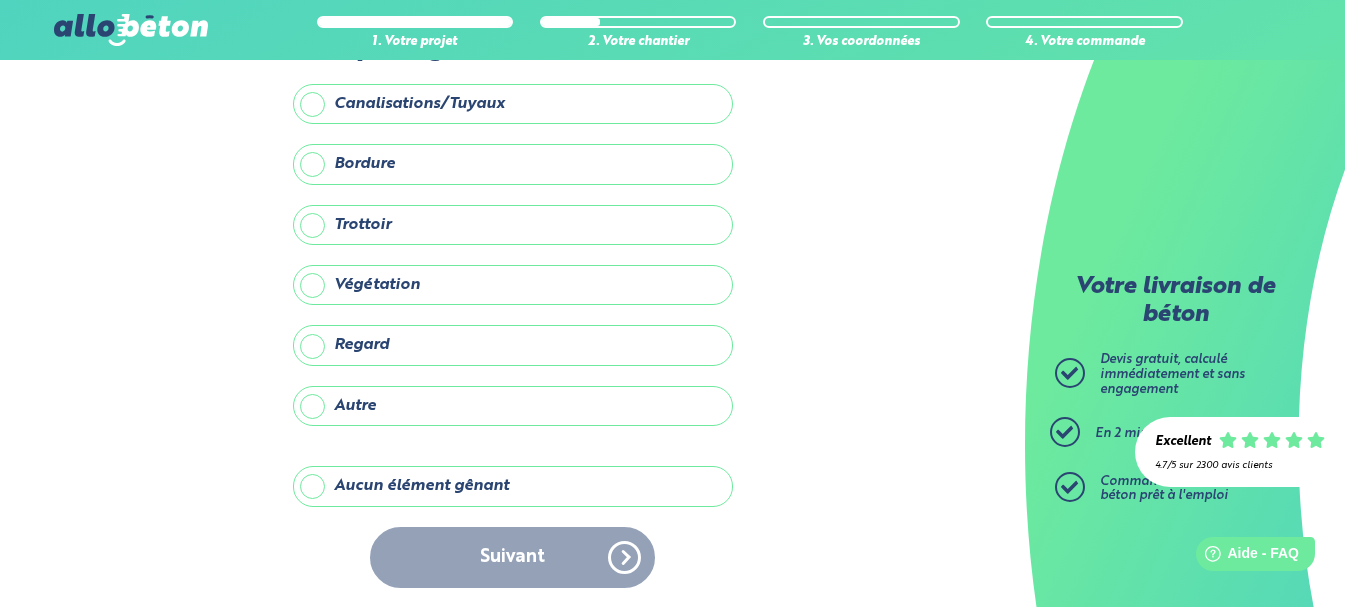 scroll, scrollTop: 101, scrollLeft: 0, axis: vertical 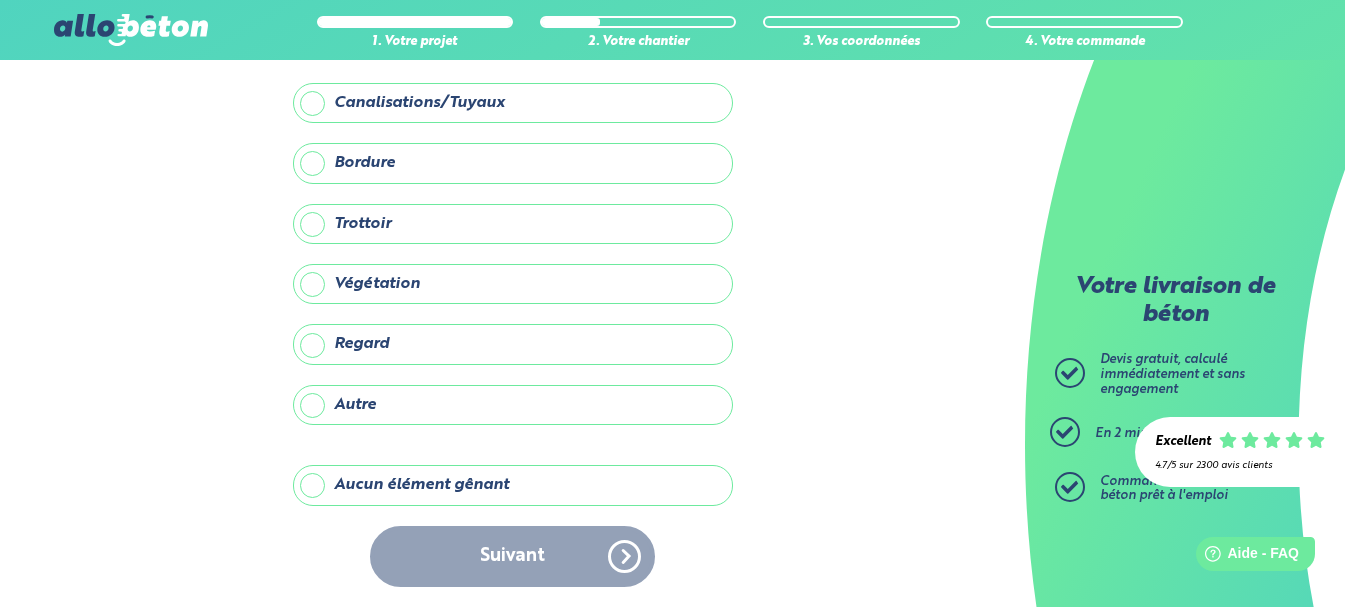 click on "Aucun élément gênant" at bounding box center [513, 485] 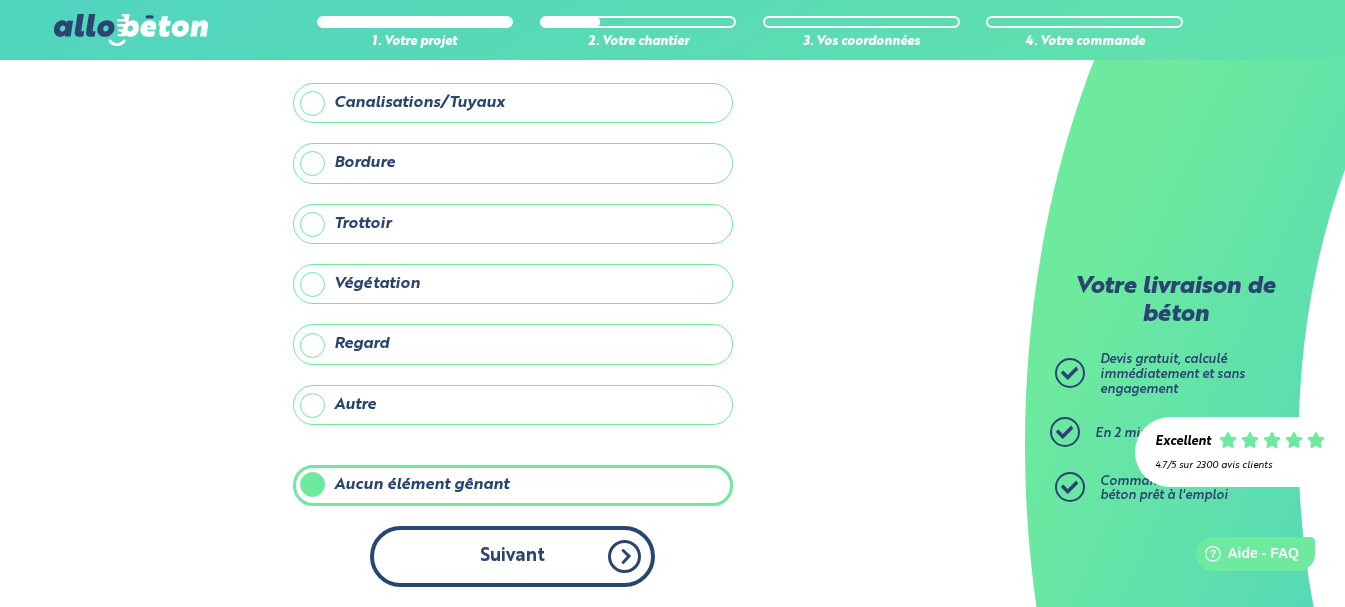 click on "Suivant" at bounding box center [512, 556] 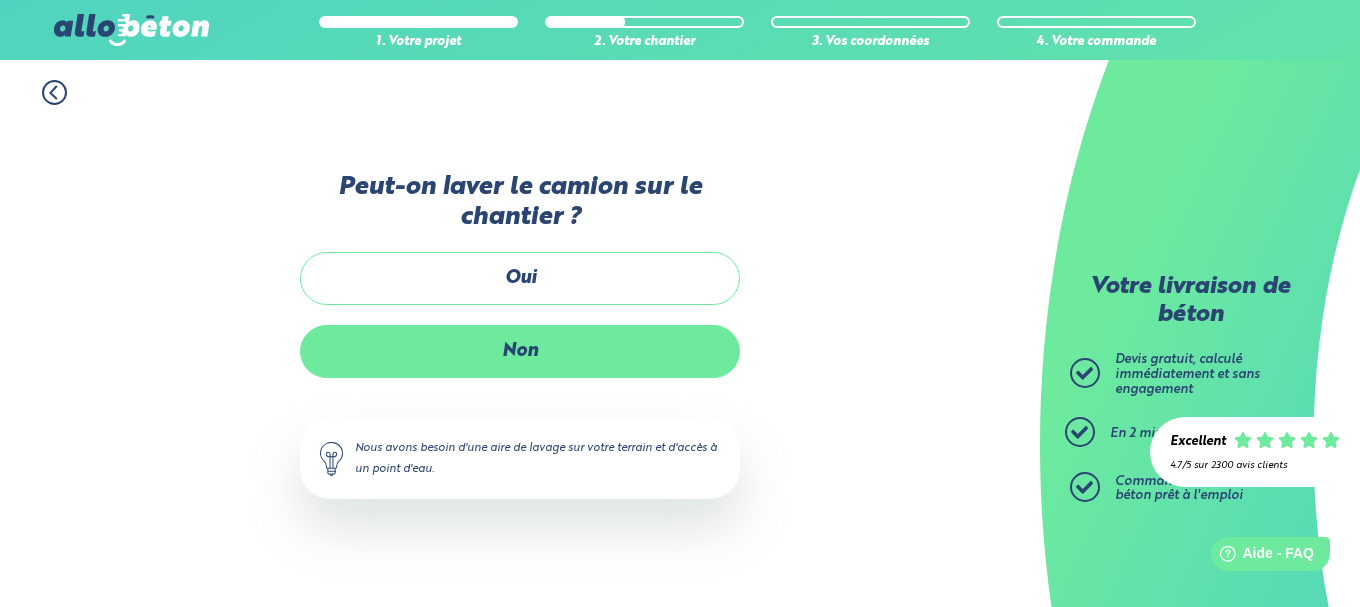 click on "Non" at bounding box center [520, 351] 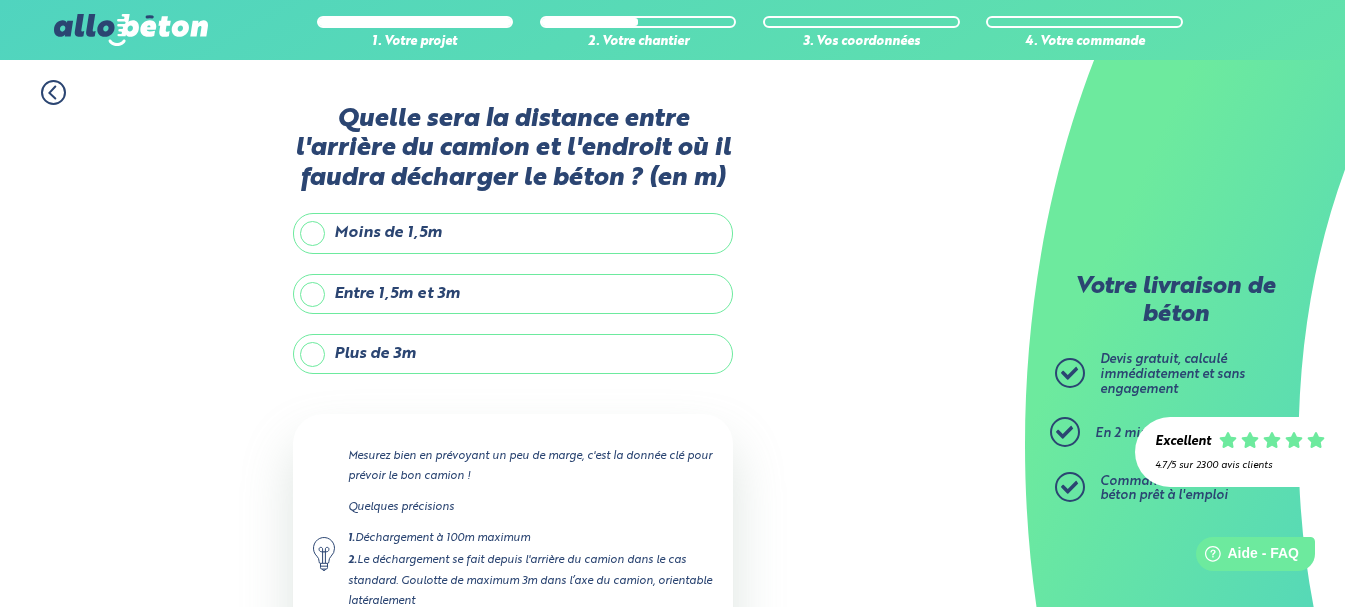 click on "Plus de 3m" at bounding box center (513, 354) 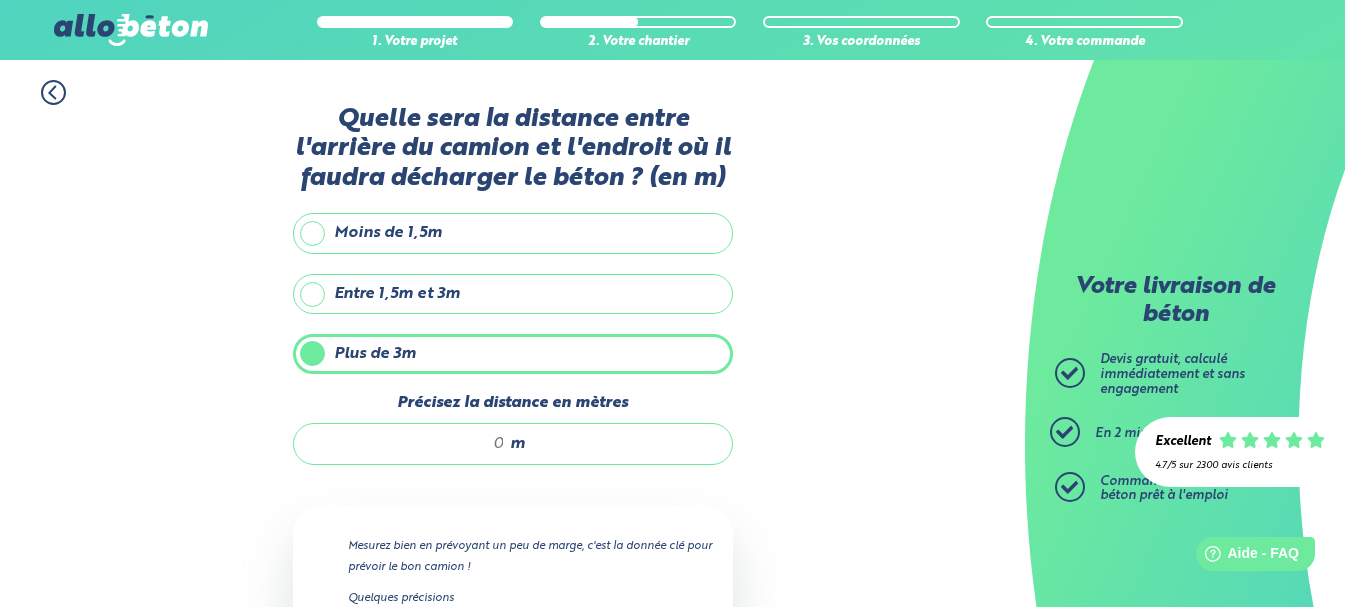 click on "m" at bounding box center [513, 444] 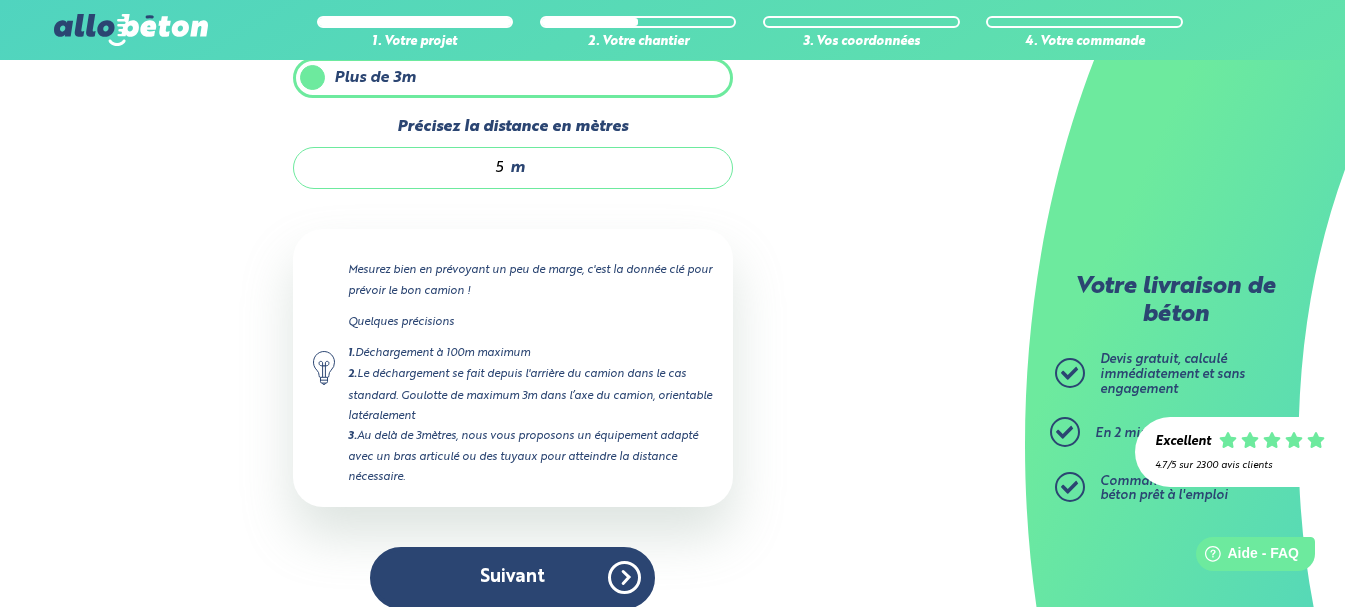 scroll, scrollTop: 298, scrollLeft: 0, axis: vertical 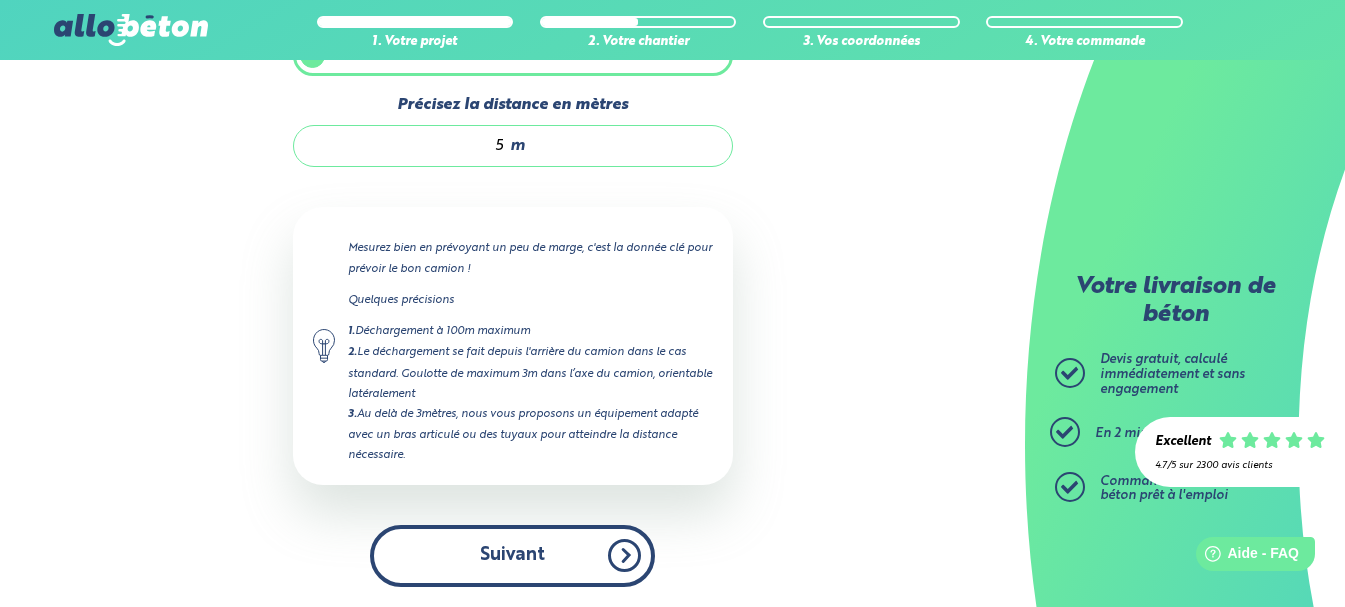 type on "5" 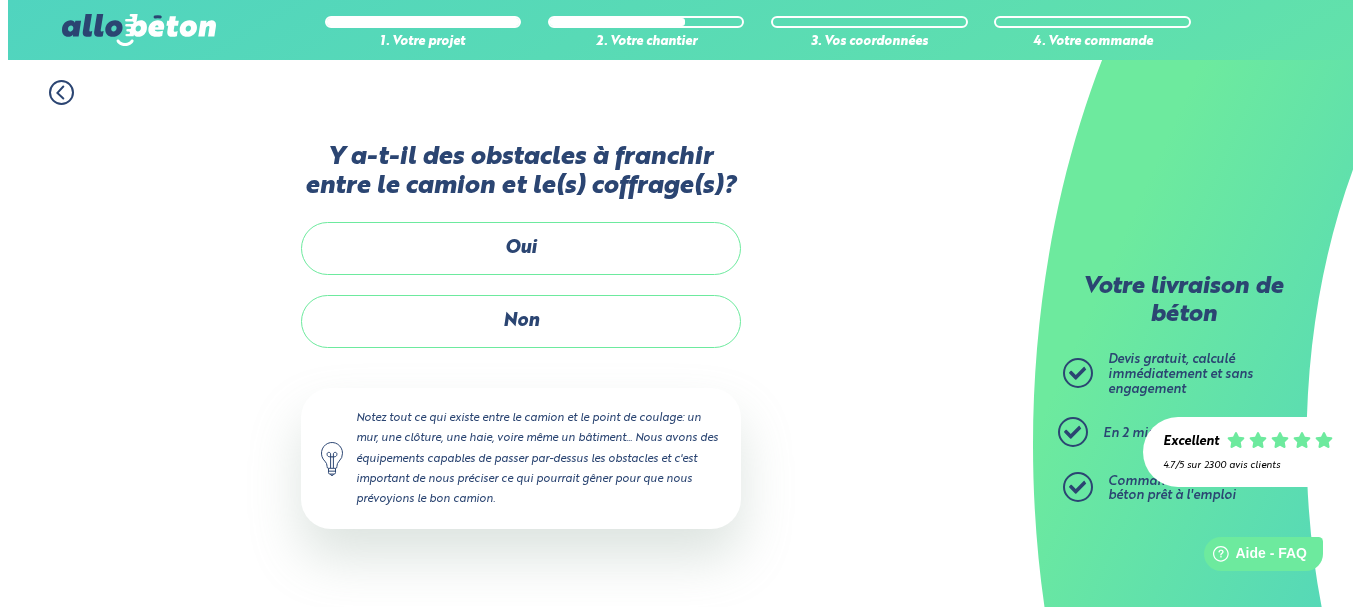 scroll, scrollTop: 0, scrollLeft: 0, axis: both 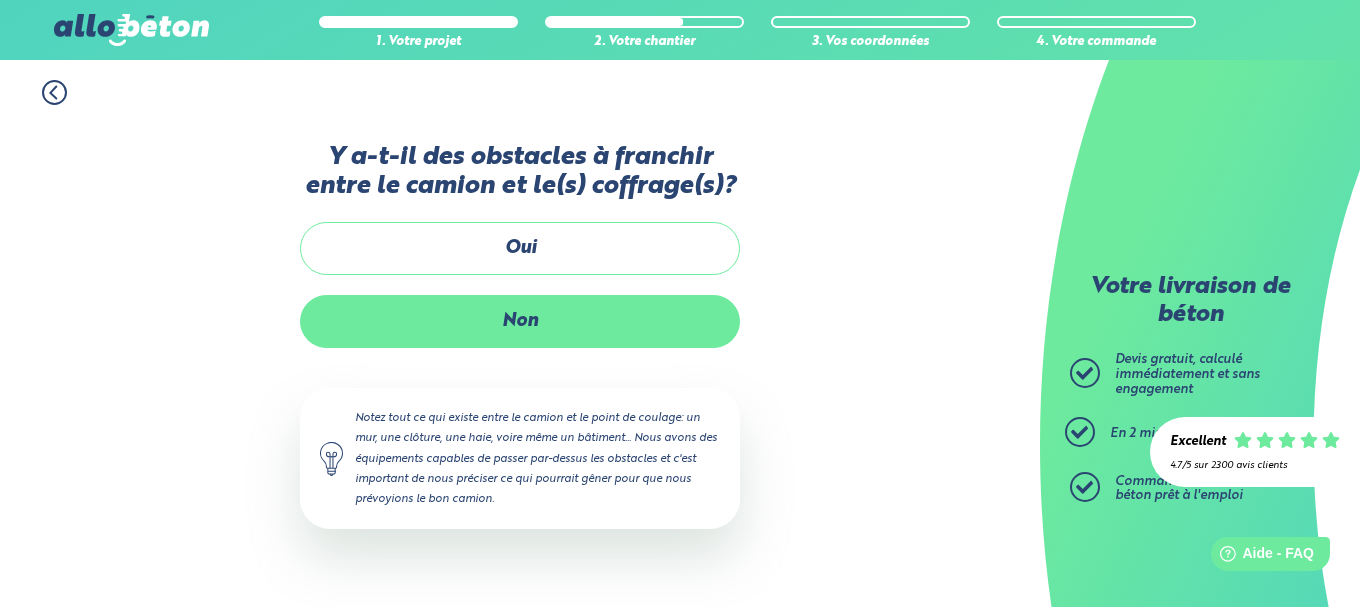 click on "Non" at bounding box center [520, 321] 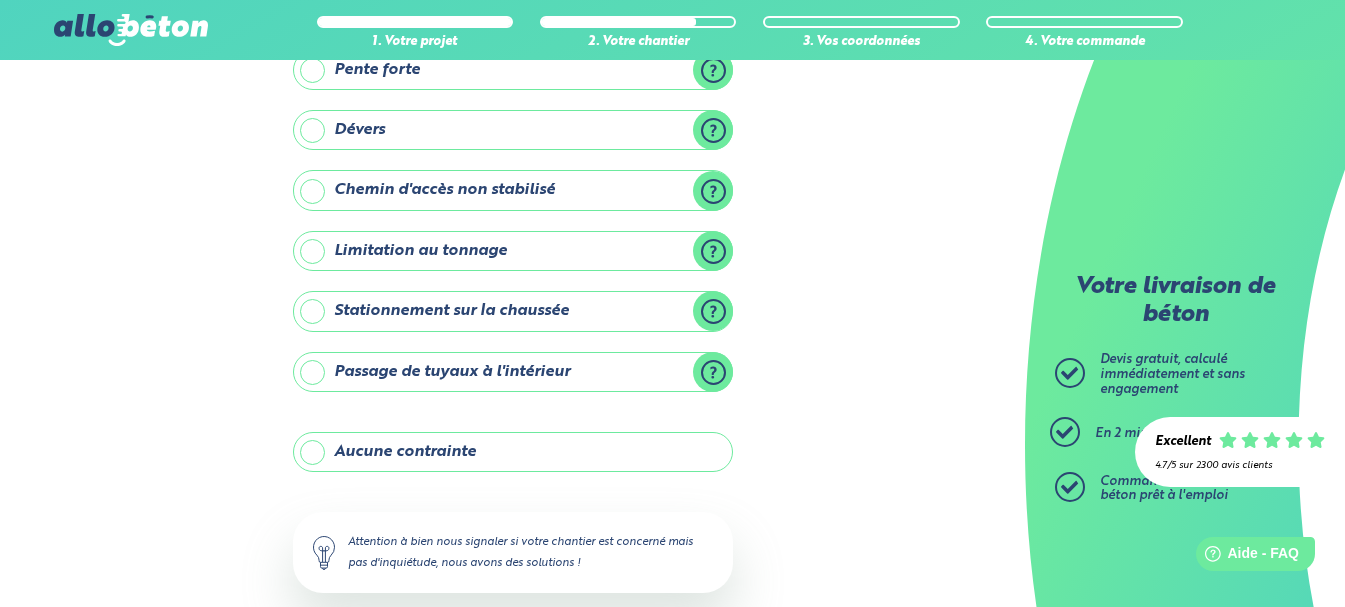 scroll, scrollTop: 220, scrollLeft: 0, axis: vertical 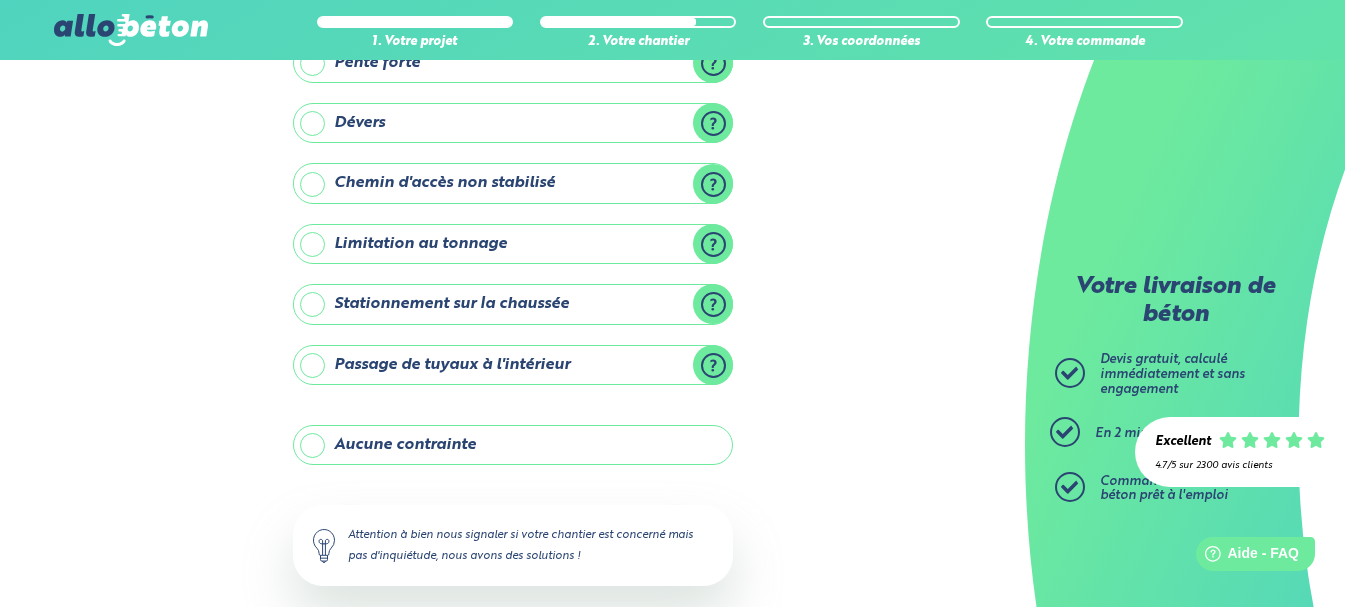 drag, startPoint x: 478, startPoint y: 444, endPoint x: 496, endPoint y: 439, distance: 18.681541 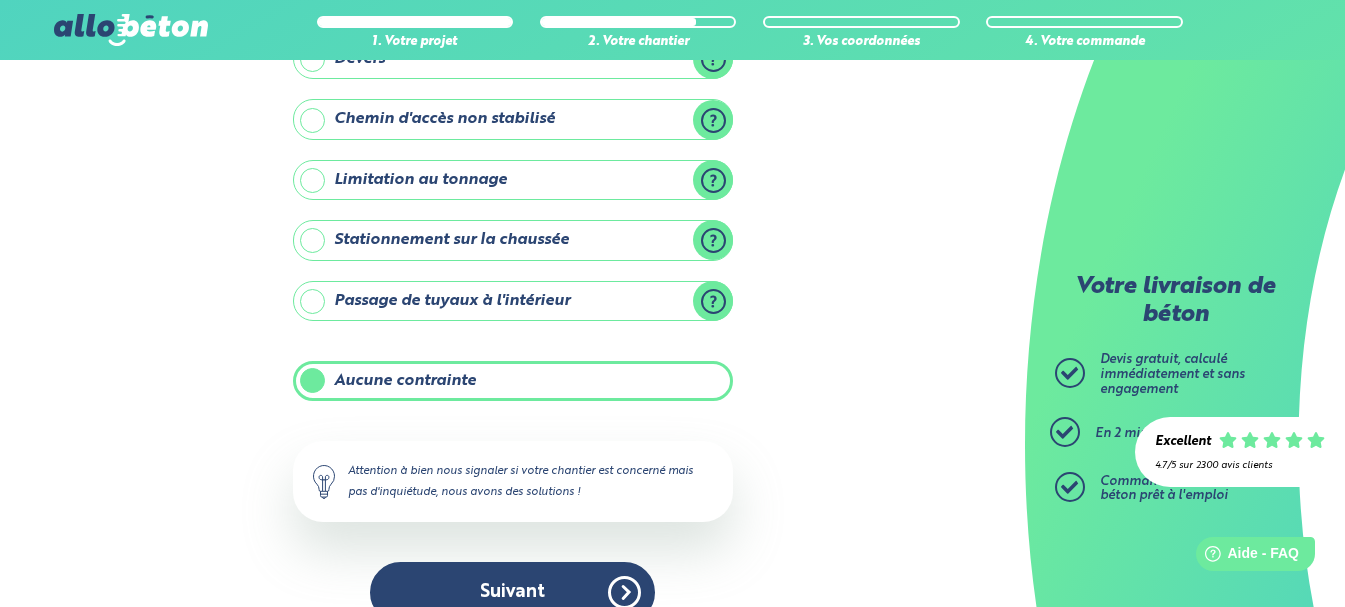 scroll, scrollTop: 320, scrollLeft: 0, axis: vertical 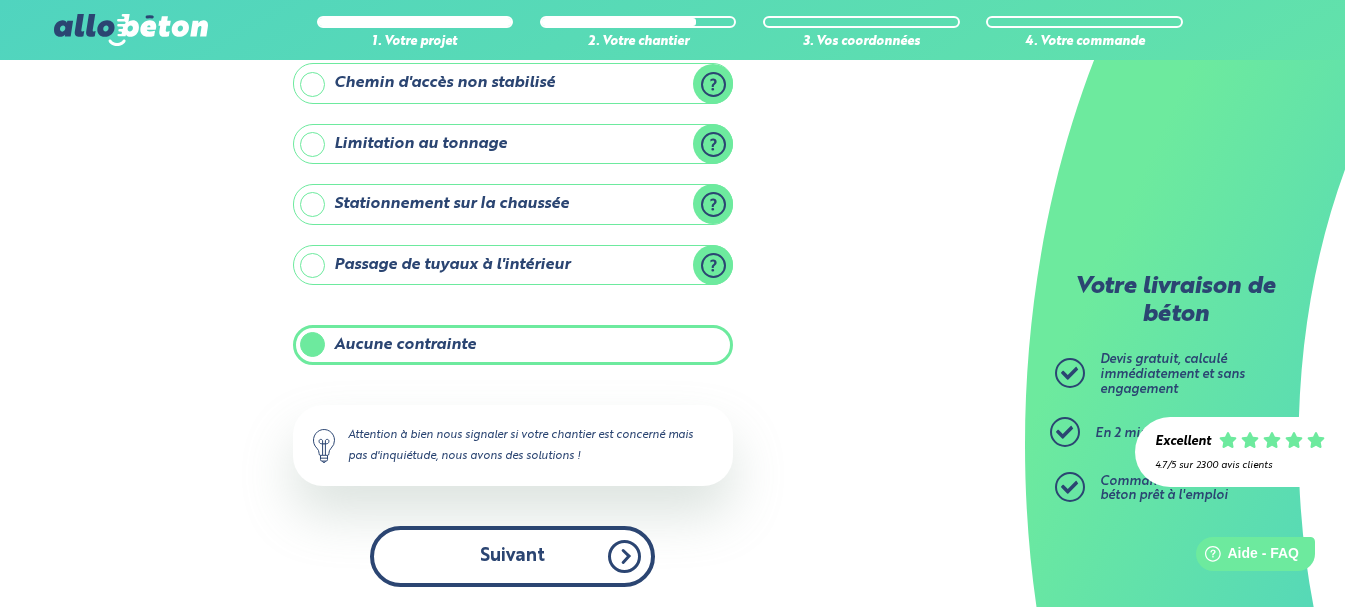 click on "Suivant" at bounding box center (512, 556) 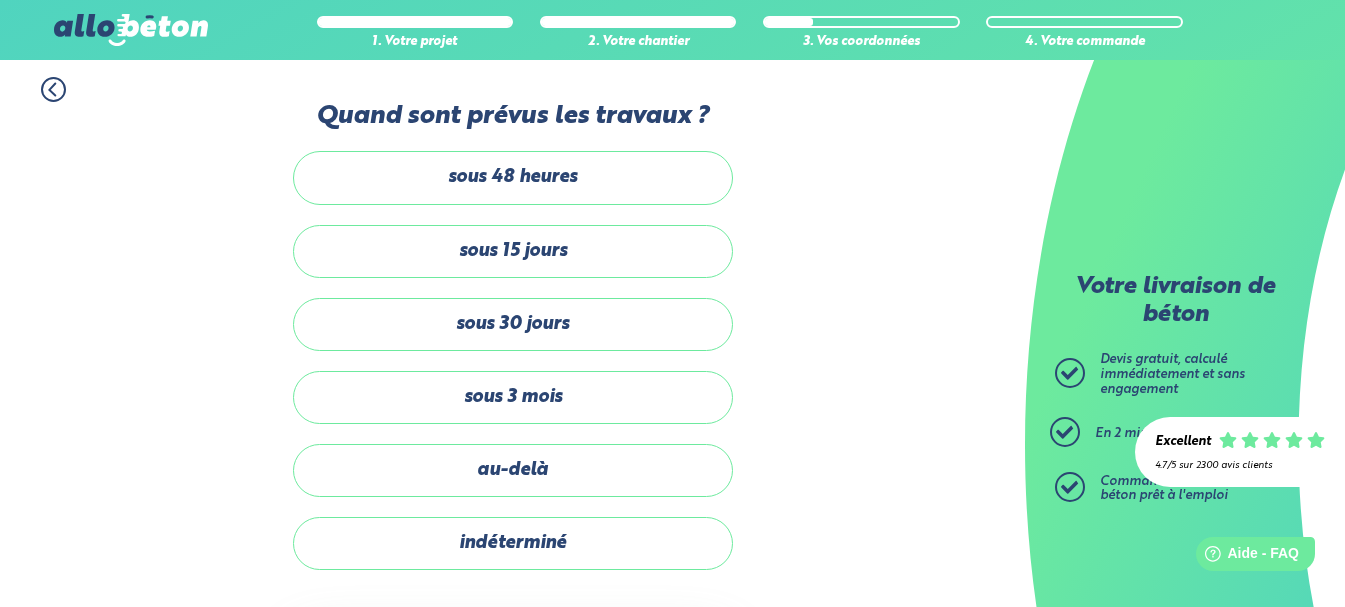 scroll, scrollTop: 0, scrollLeft: 0, axis: both 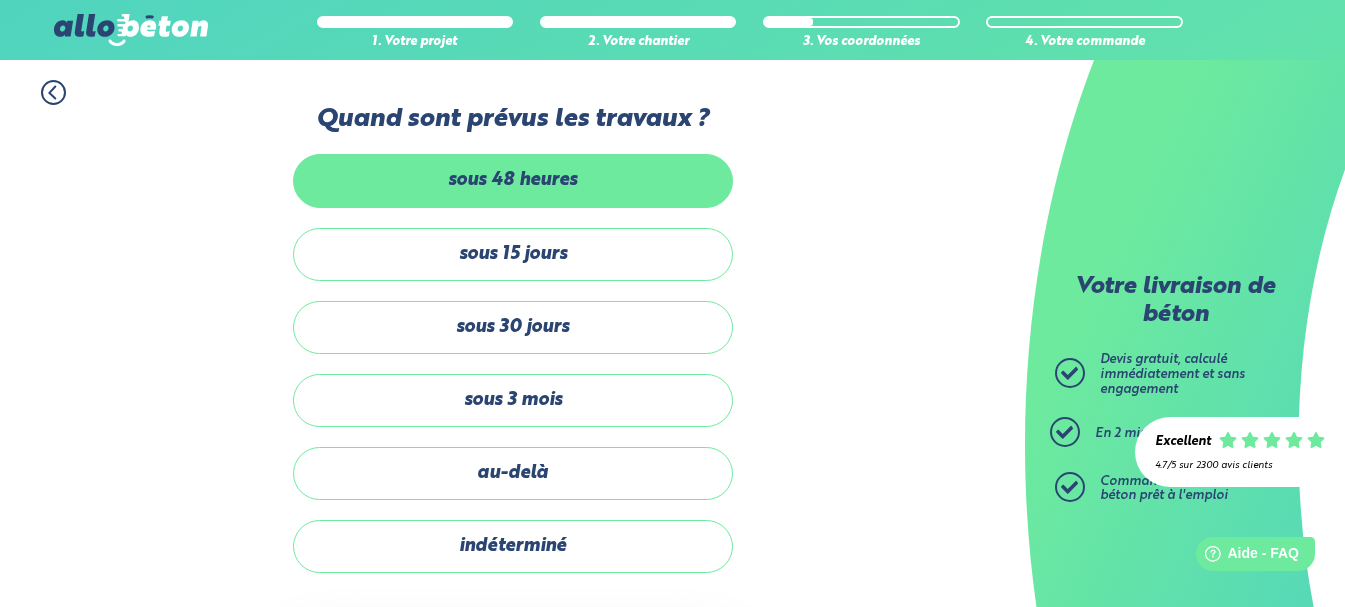 click on "sous 48 heures" at bounding box center [513, 180] 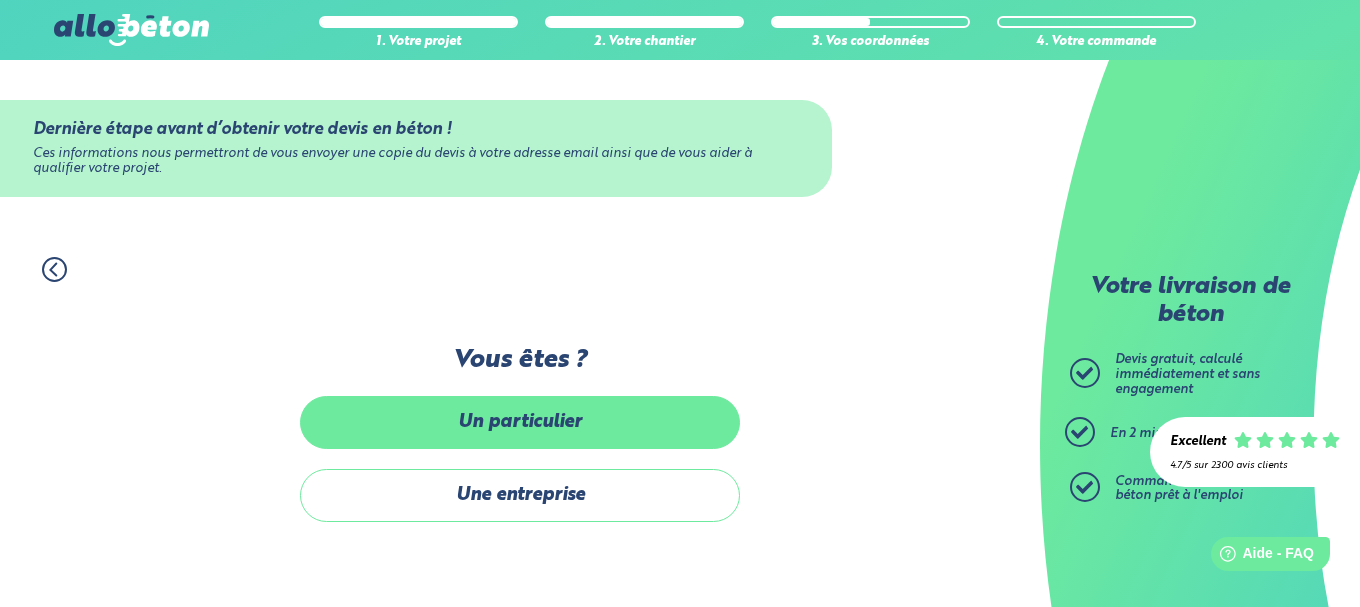 click on "Un particulier" at bounding box center (520, 422) 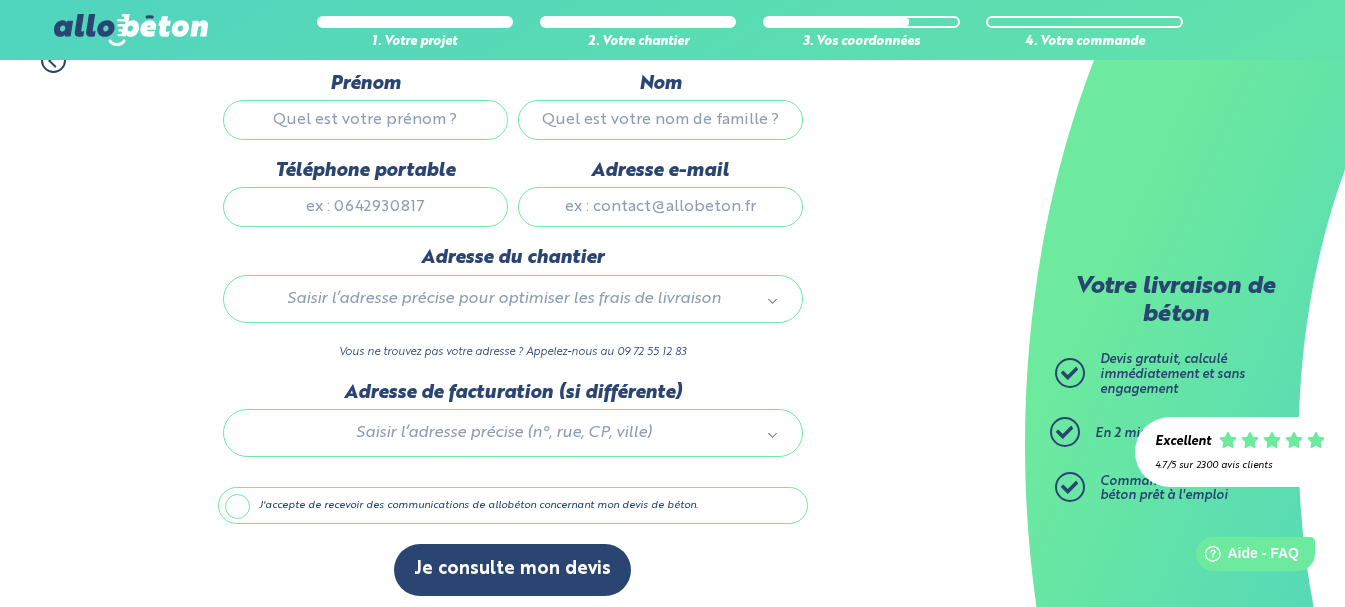 scroll, scrollTop: 218, scrollLeft: 0, axis: vertical 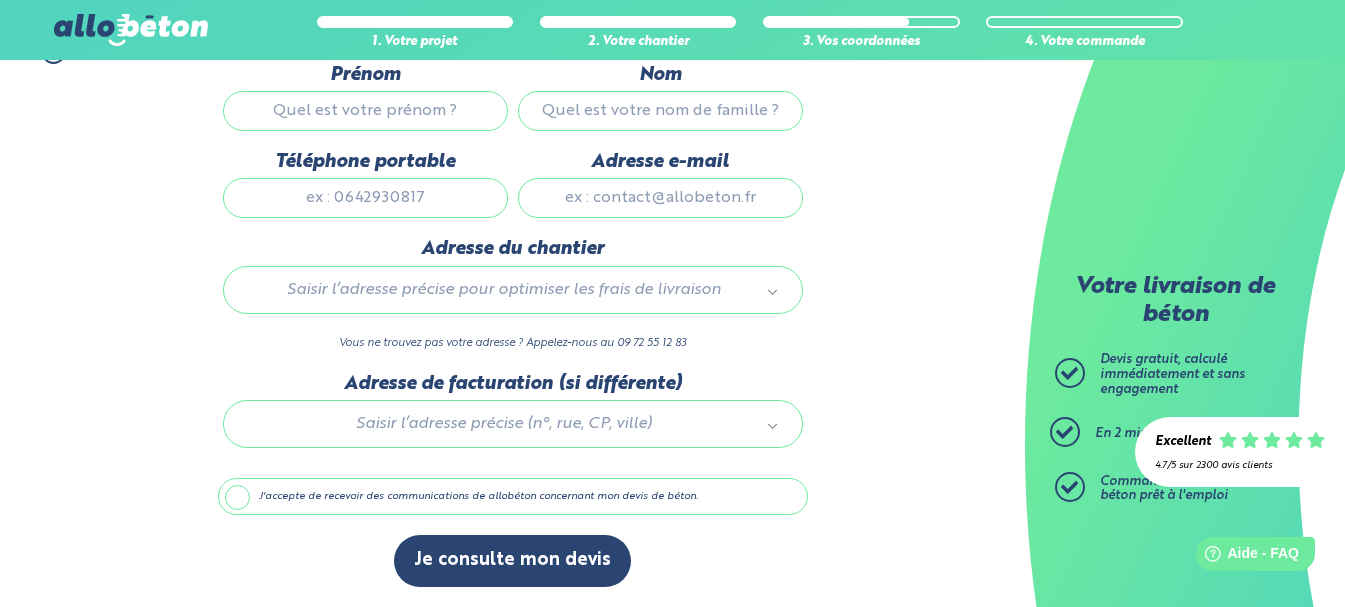 click on "Je consulte mon devis" at bounding box center [512, 560] 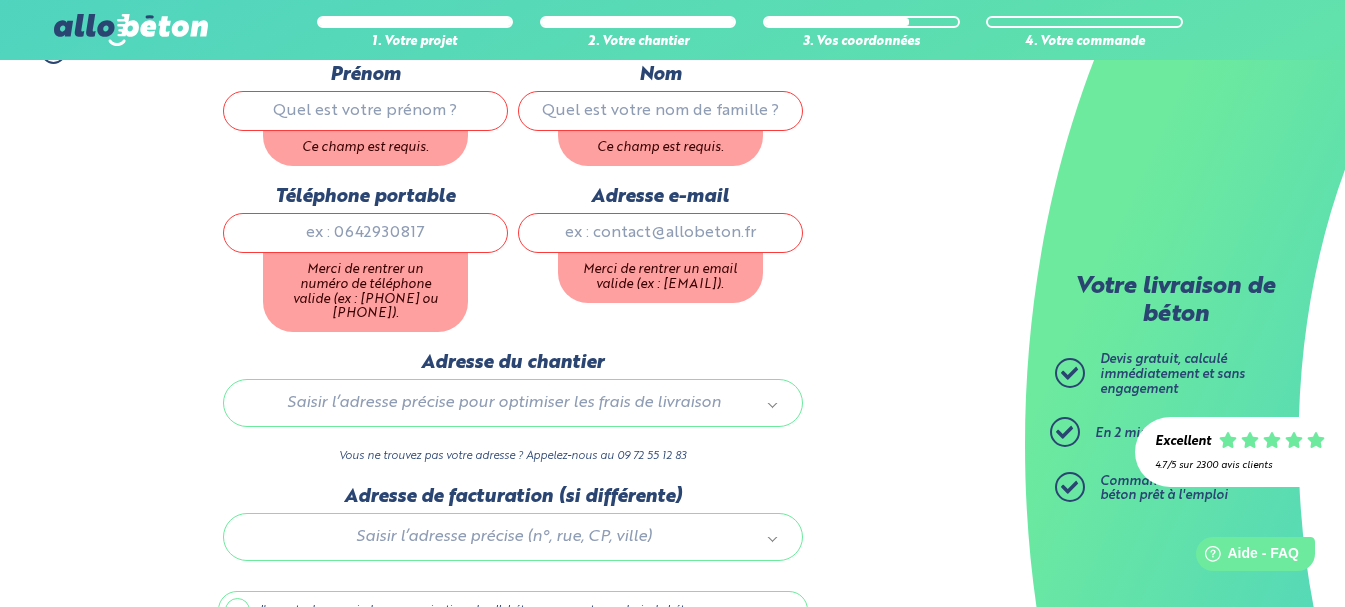 click on "Prénom" at bounding box center [365, 111] 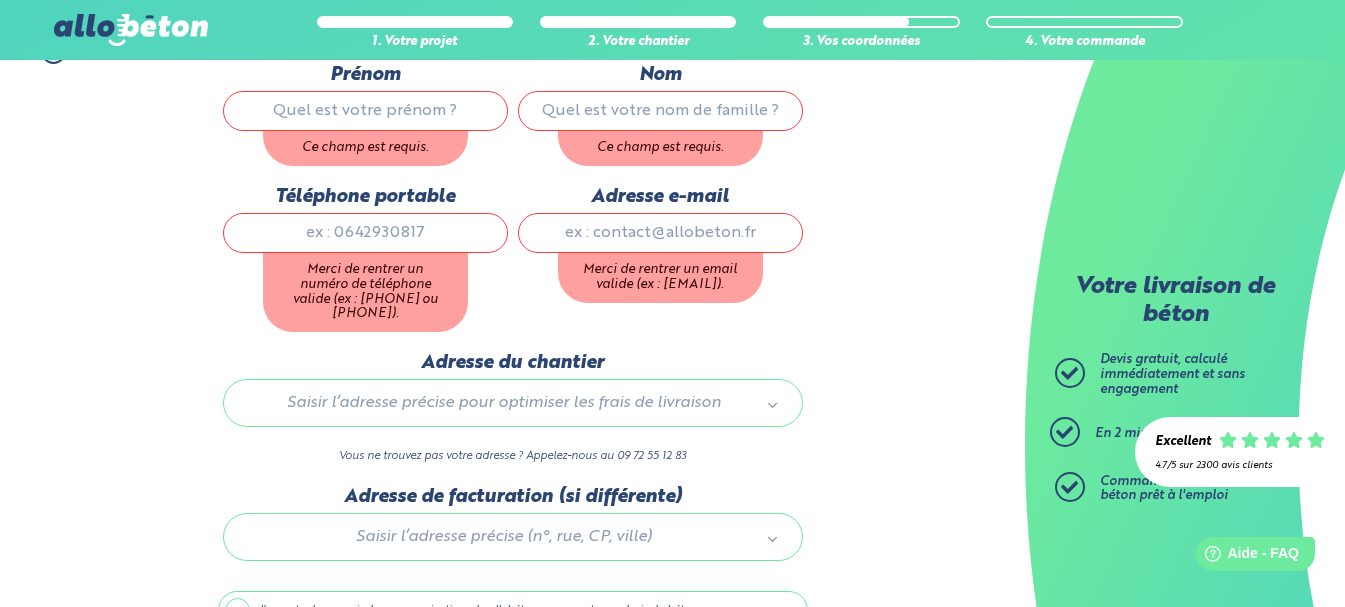 type on "[NAME]" 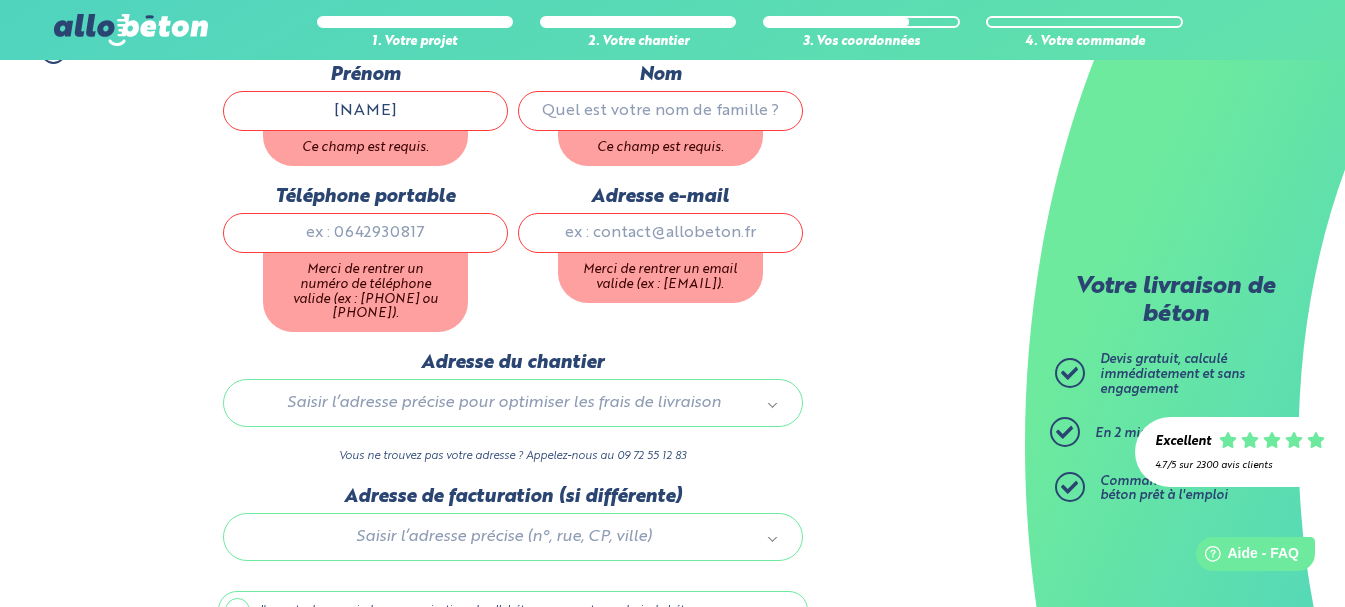 type on "[NAME]" 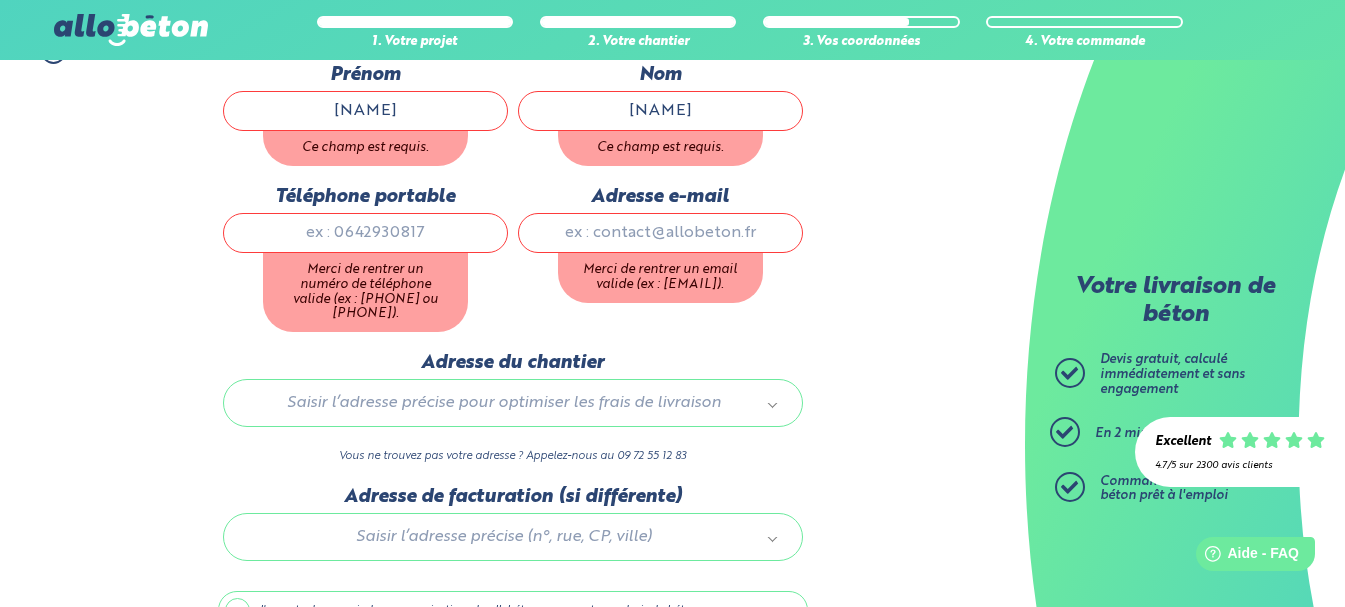type on "[PHONE]" 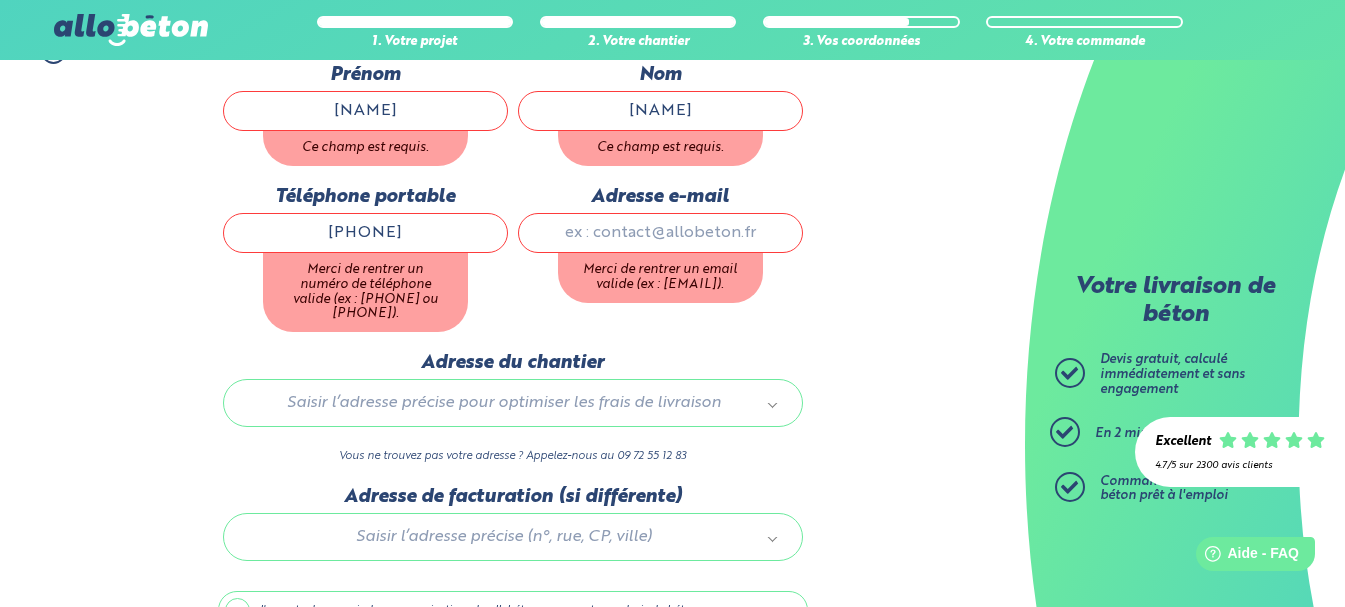 type on "[EMAIL]" 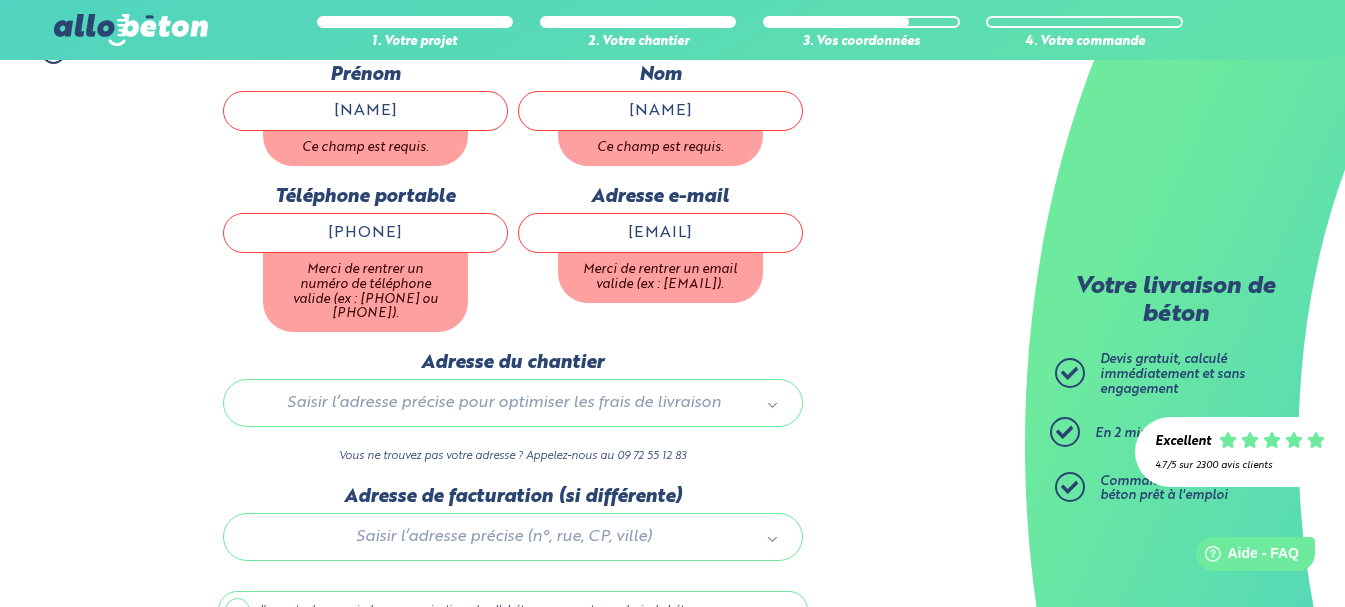 type 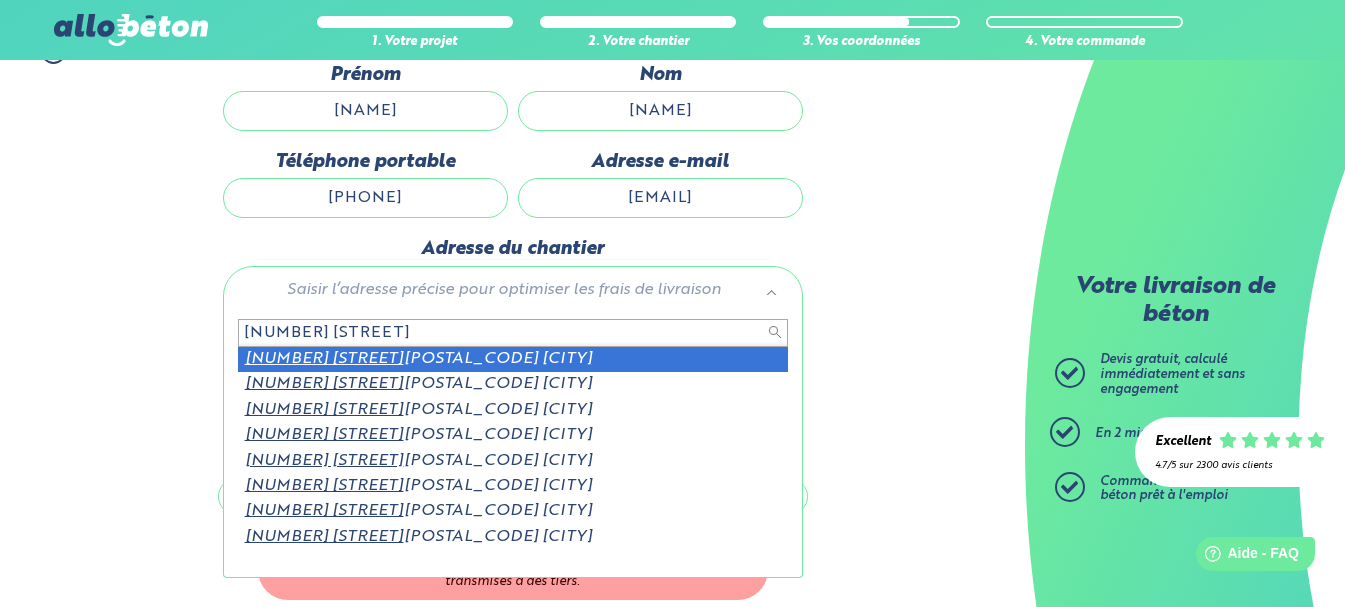 click on "[NUMBER] [STREET]" at bounding box center [513, 333] 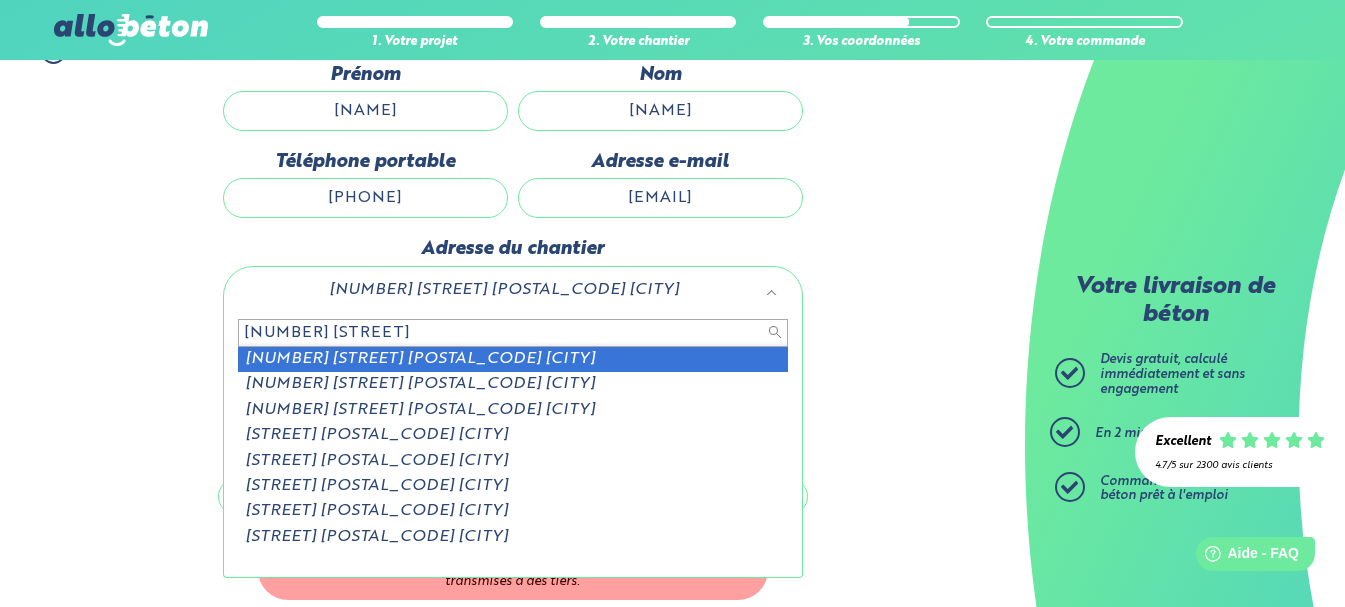 type on "[NUMBER] [STREET]" 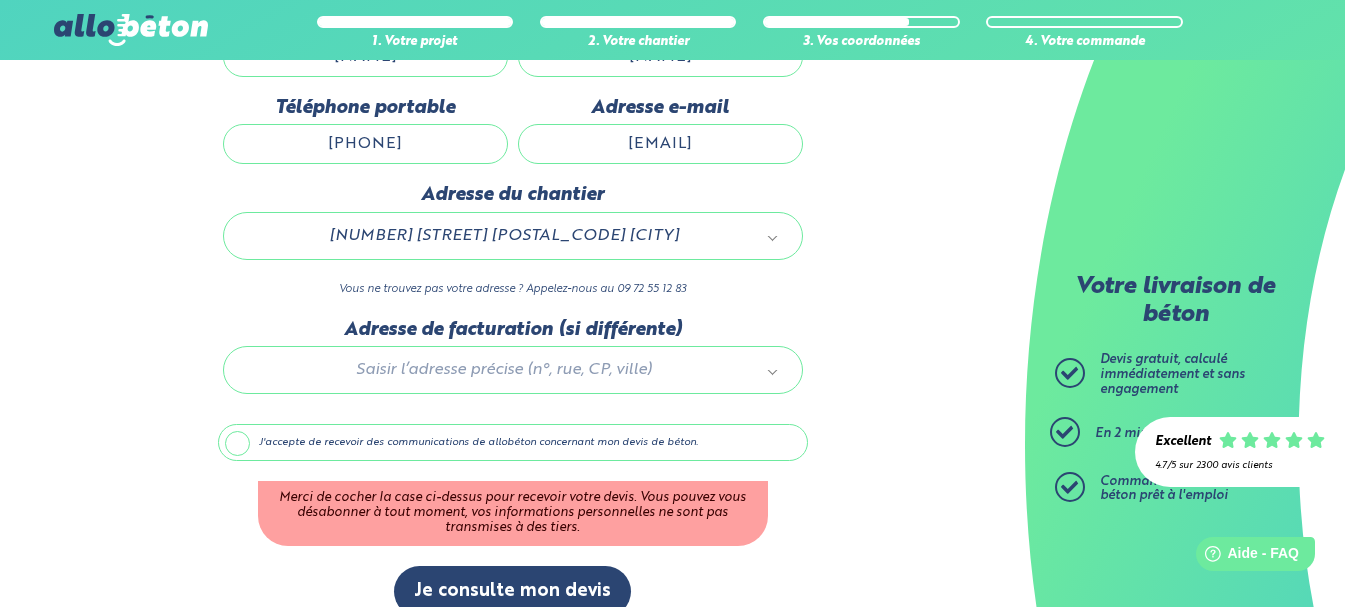 scroll, scrollTop: 302, scrollLeft: 0, axis: vertical 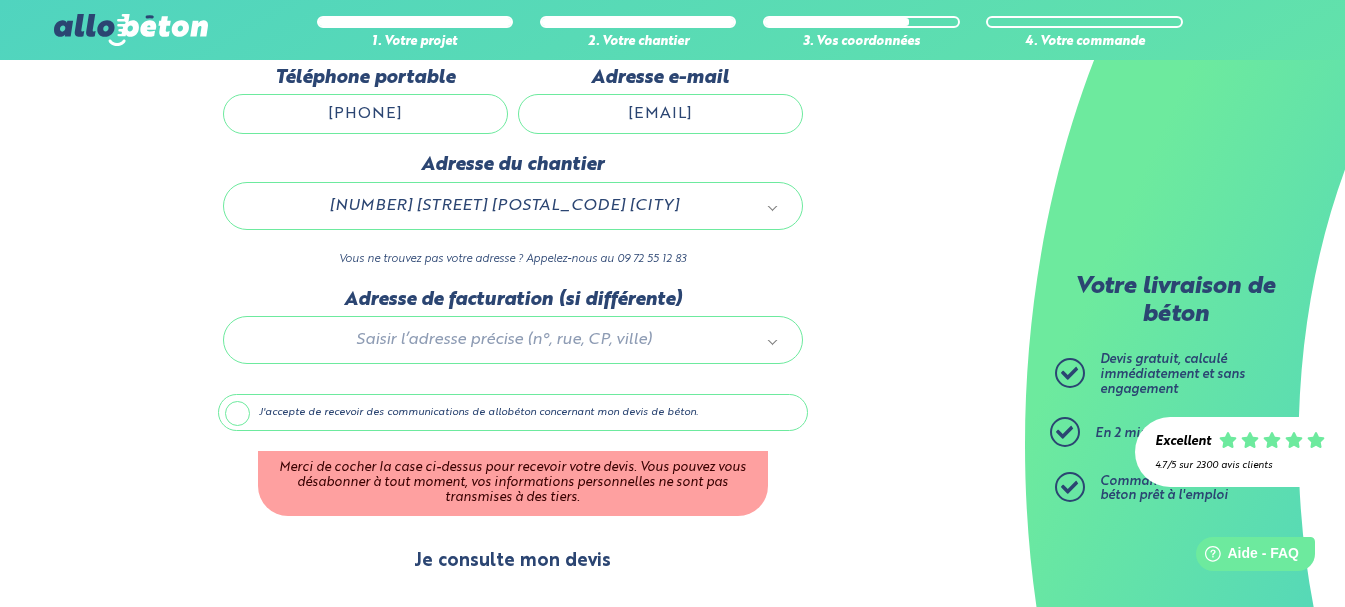 click on "Je consulte mon devis" at bounding box center [512, 561] 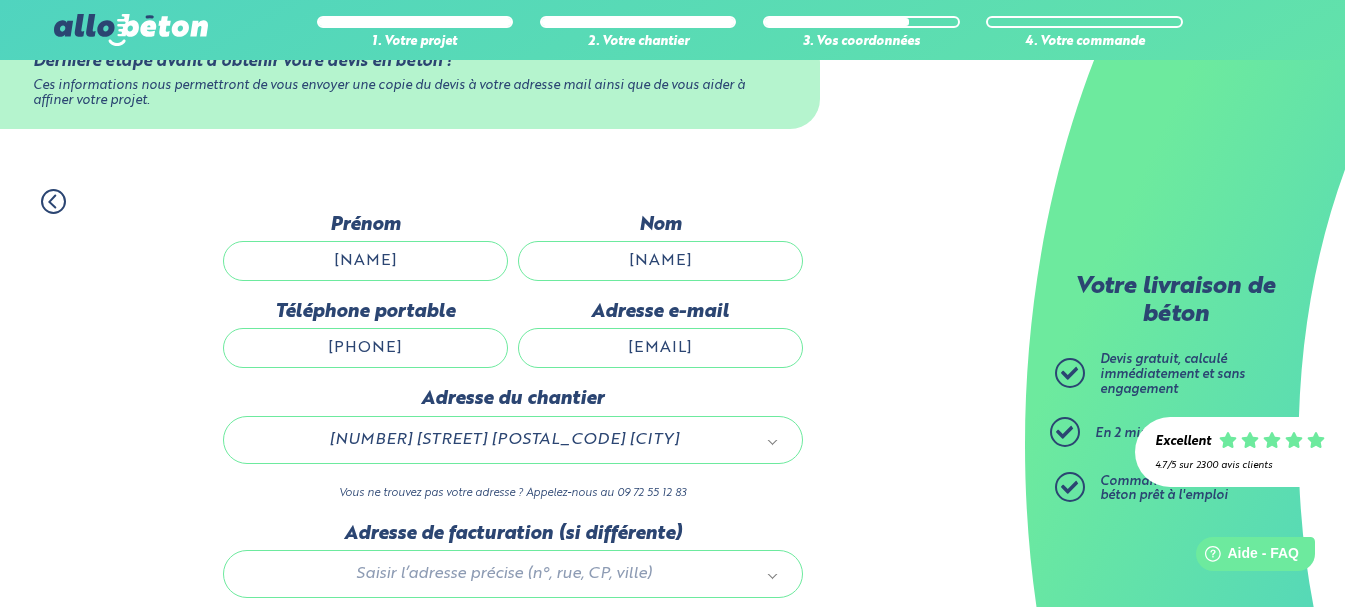 scroll, scrollTop: 302, scrollLeft: 0, axis: vertical 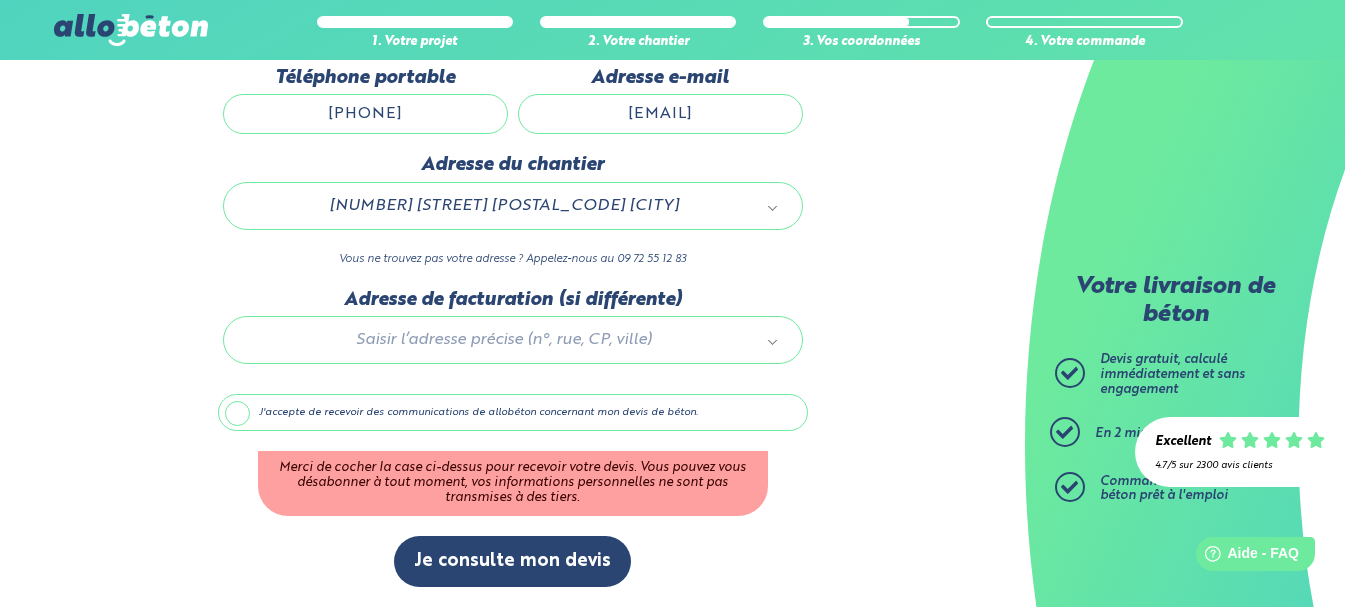 click on "J'accepte de recevoir des communications de allobéton concernant mon devis de béton." at bounding box center (513, 413) 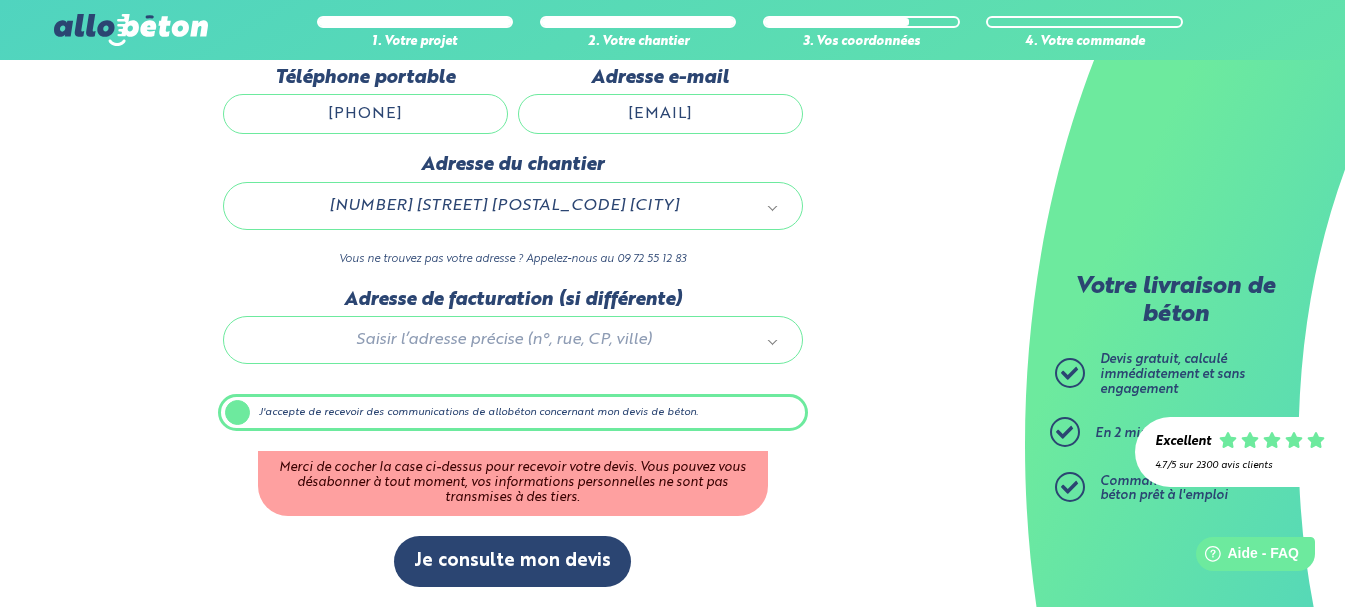 scroll, scrollTop: 218, scrollLeft: 0, axis: vertical 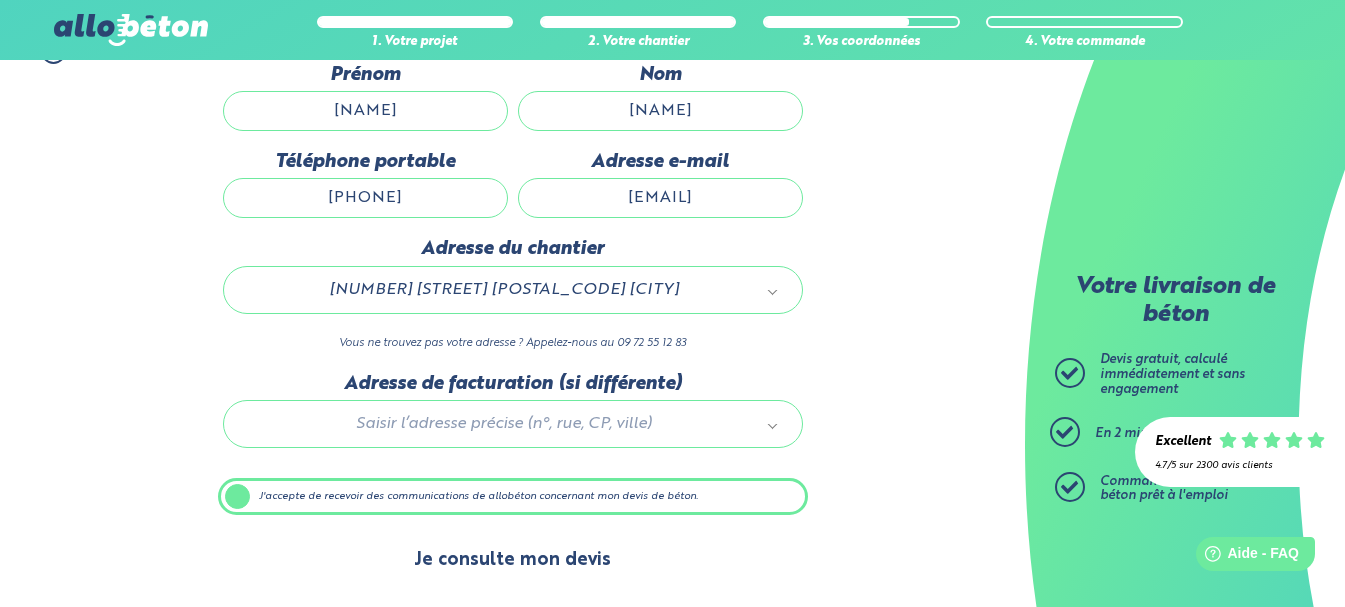 click on "Je consulte mon devis" at bounding box center [512, 560] 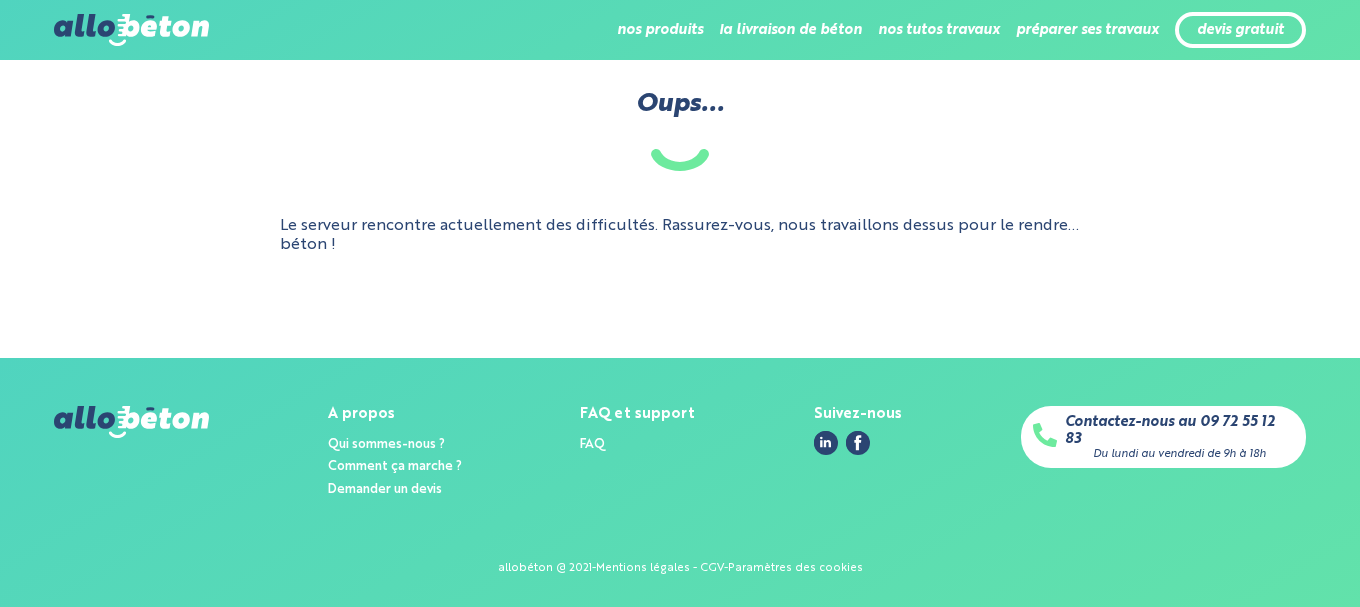 scroll, scrollTop: 0, scrollLeft: 0, axis: both 